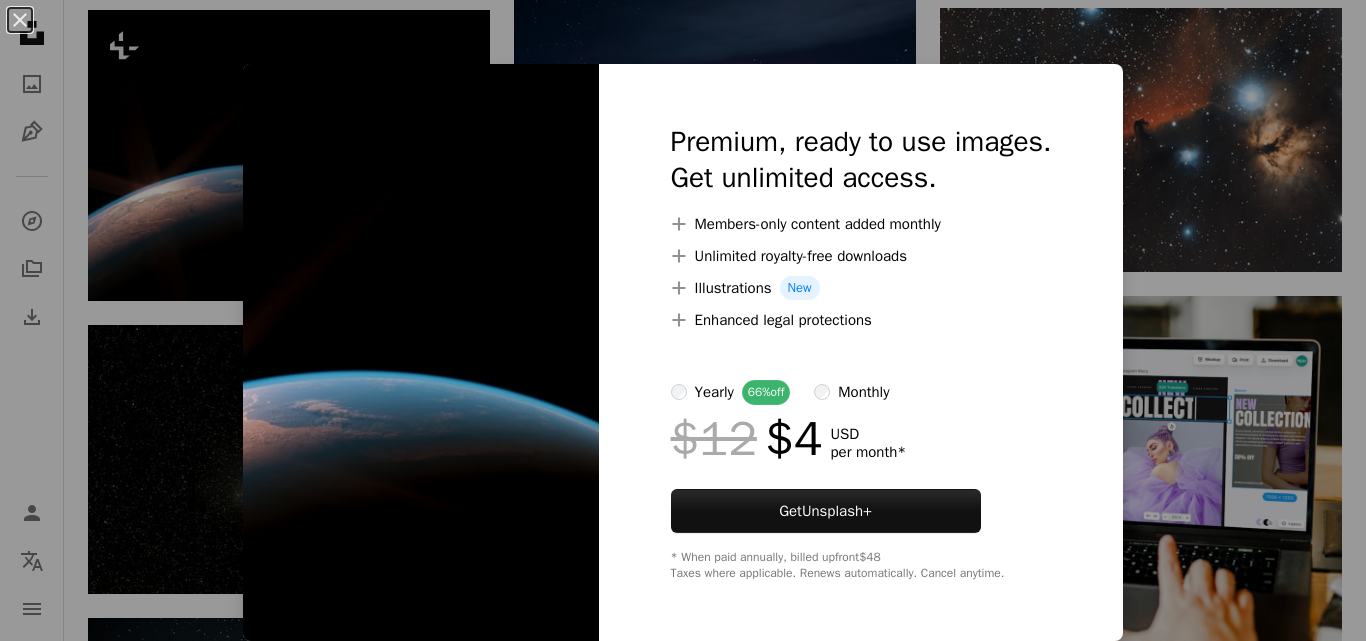 scroll, scrollTop: 7400, scrollLeft: 0, axis: vertical 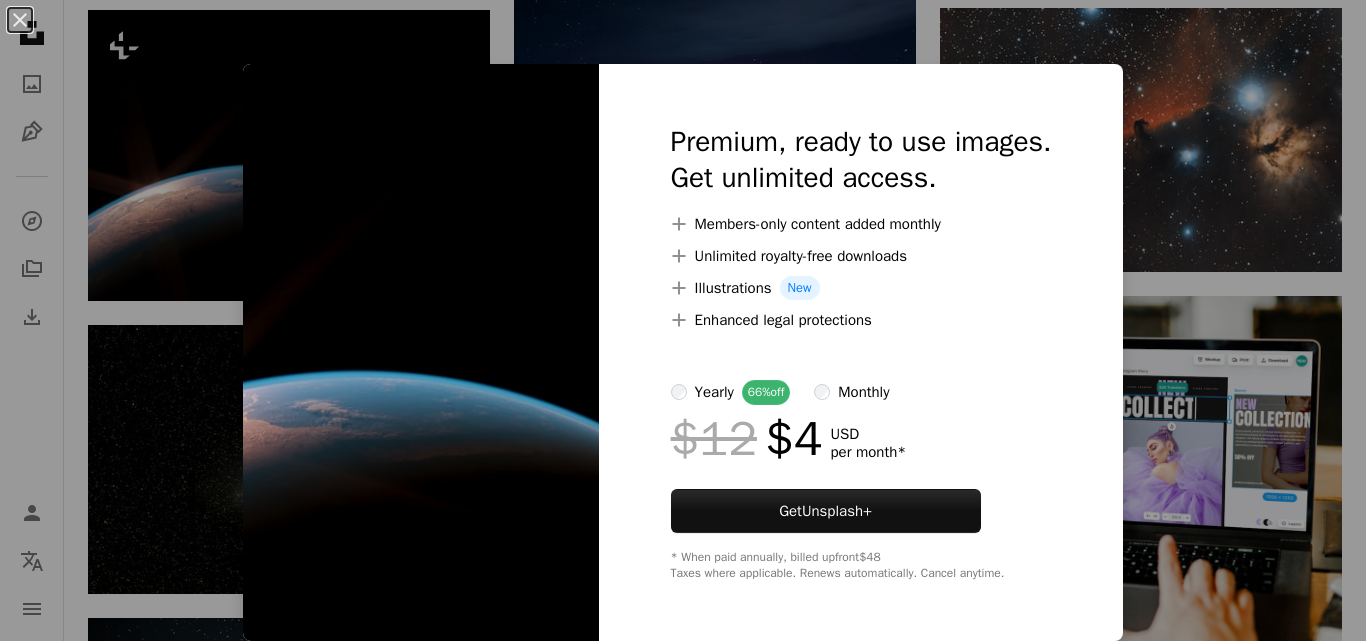 click on "An X shape Premium, ready to use images. Get unlimited access. A plus sign Members-only content added monthly A plus sign Unlimited royalty-free downloads A plus sign Illustrations  New A plus sign Enhanced legal protections yearly 66%  off monthly $12   $4 USD per month * Get  Unsplash+ * When paid annually, billed upfront  $48 Taxes where applicable. Renews automatically. Cancel anytime." at bounding box center (683, 320) 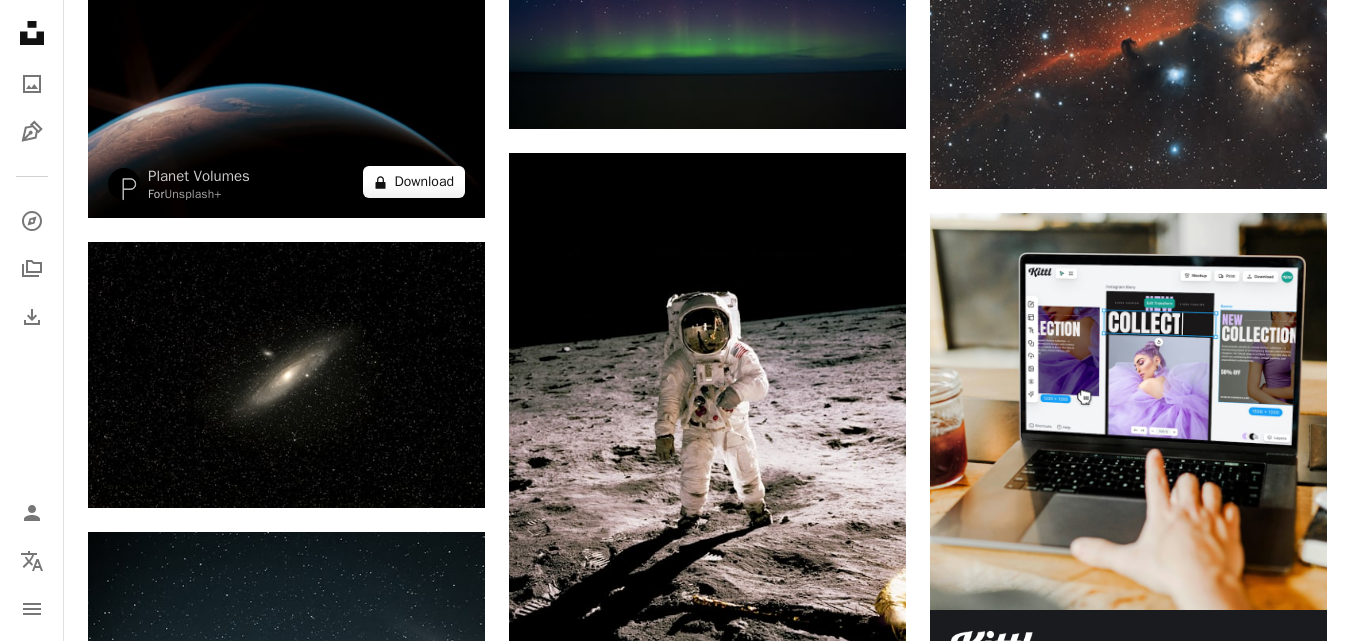 click on "A lock Download" at bounding box center [414, 182] 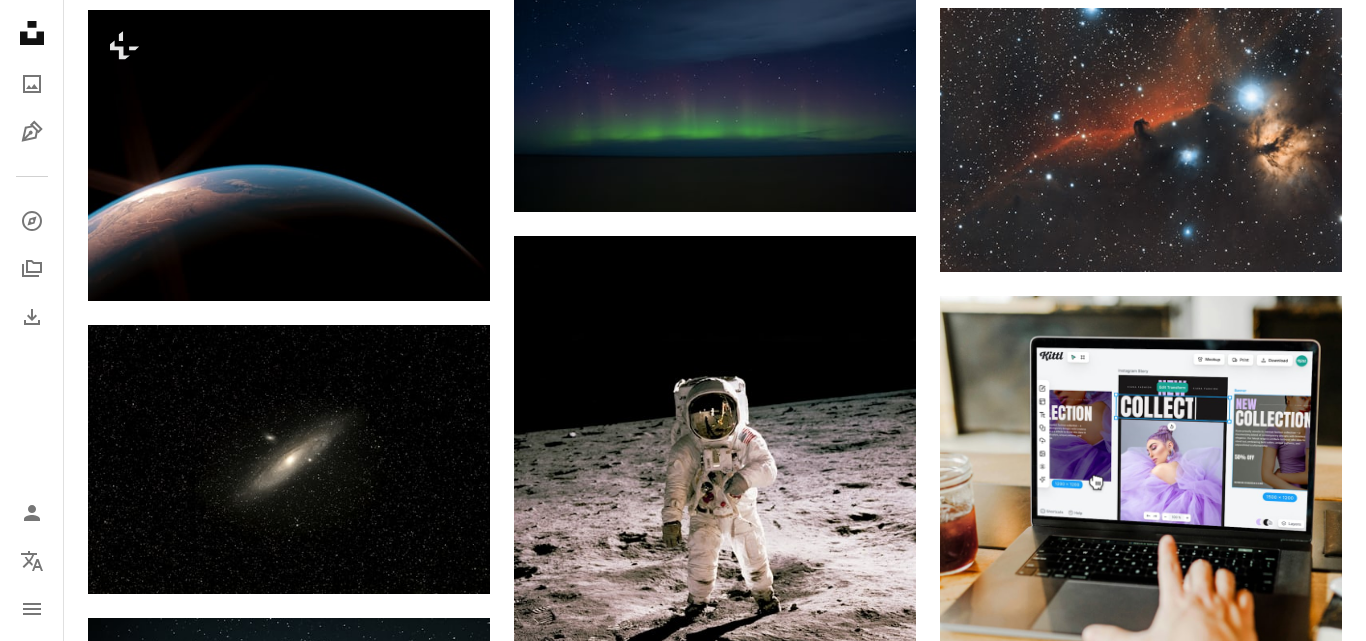 click on "An X shape Premium, ready to use images. Get unlimited access. A plus sign Members-only content added monthly A plus sign Unlimited royalty-free downloads A plus sign Illustrations  New A plus sign Enhanced legal protections yearly 66%  off monthly $12   $4 USD per month * Get  Unsplash+ * When paid annually, billed upfront  $48 Taxes where applicable. Renews automatically. Cancel anytime." at bounding box center [683, 4592] 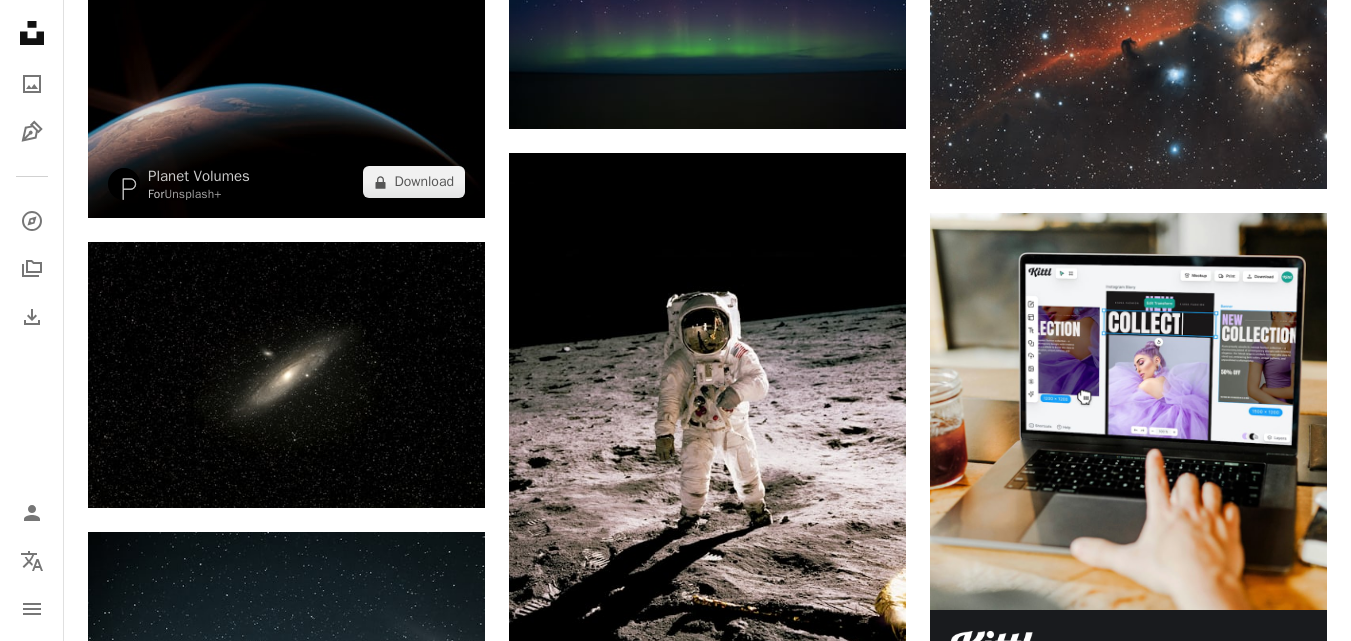 click at bounding box center (286, 74) 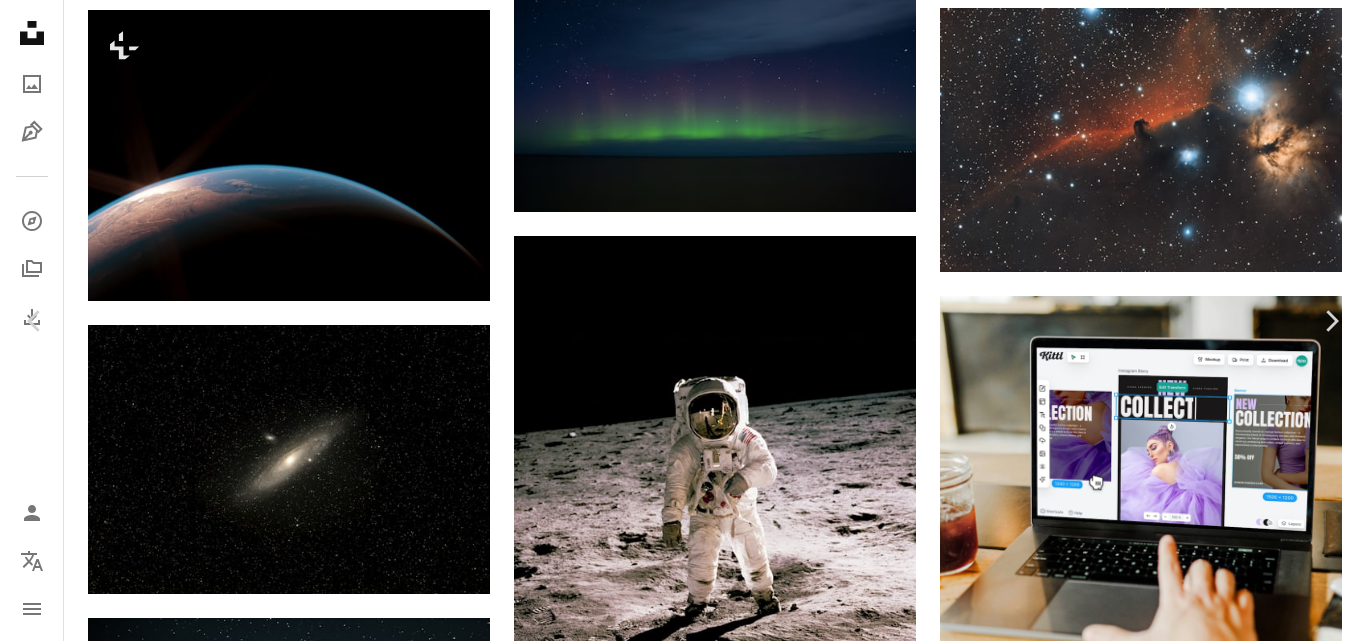 scroll, scrollTop: 300, scrollLeft: 0, axis: vertical 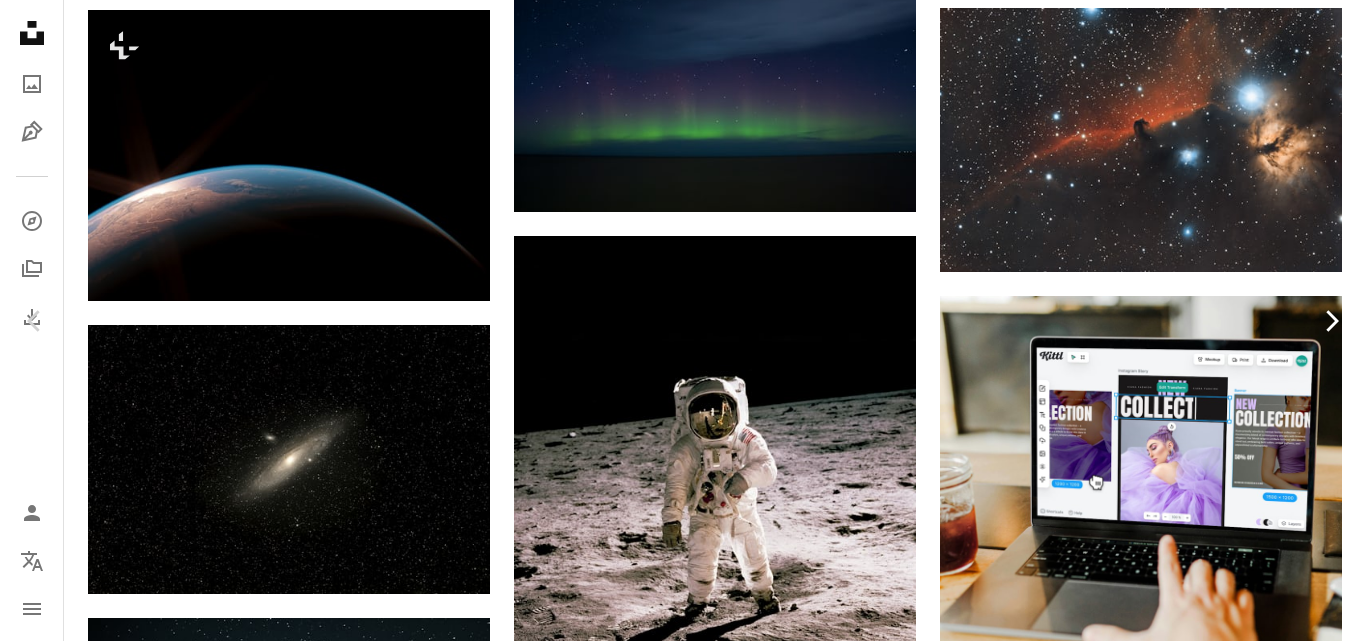 click on "Chevron right" at bounding box center (1331, 321) 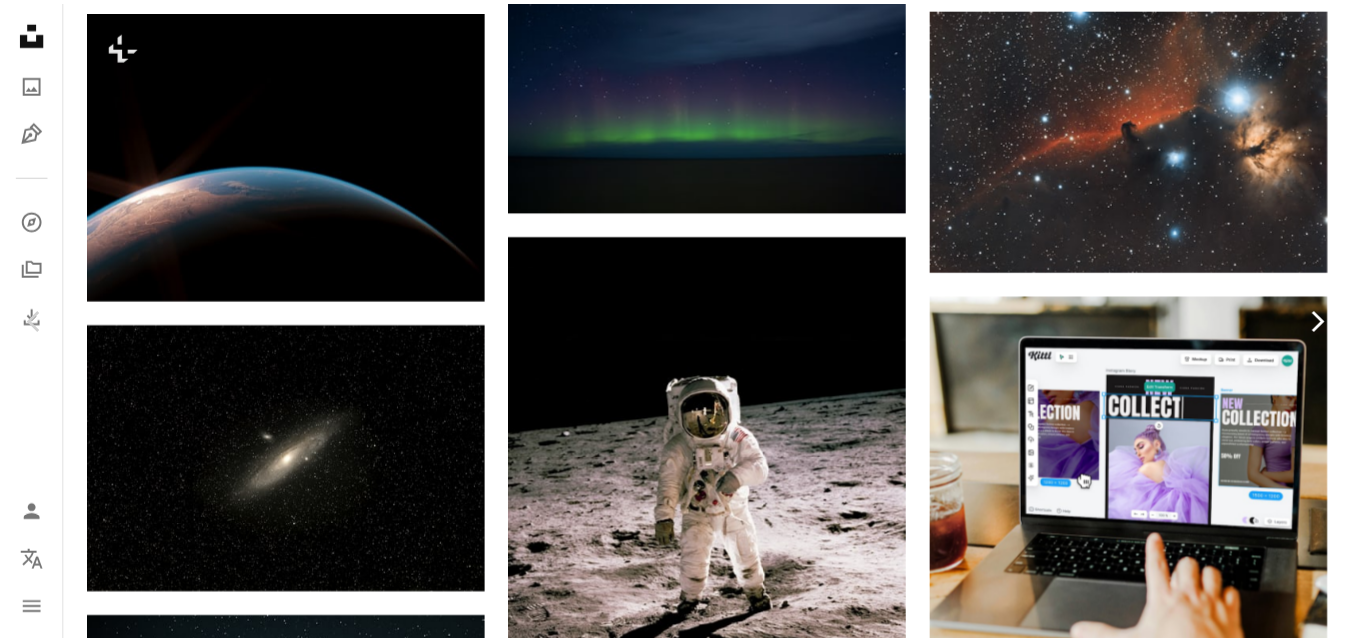 scroll, scrollTop: 0, scrollLeft: 0, axis: both 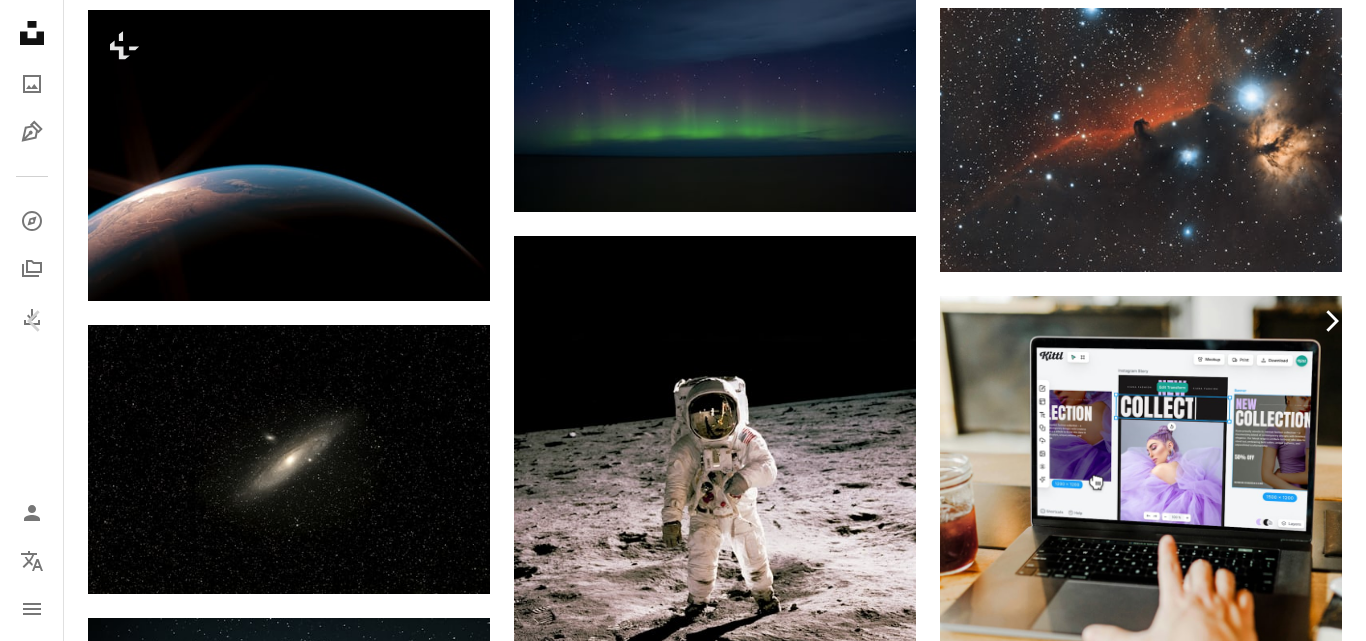 click on "Chevron right" 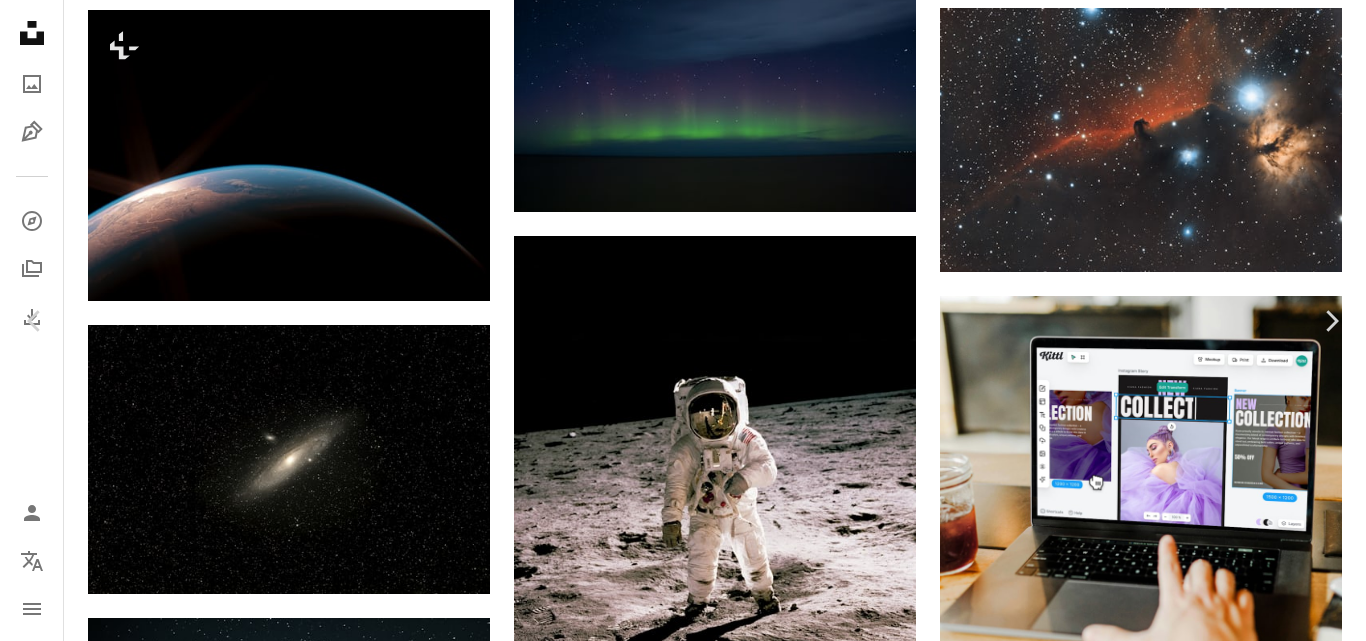 click on "An X shape Chevron left Chevron right [FIRST] [LAST] Available for hire A checkmark inside of a circle A heart A plus sign Download free Chevron down Zoom in Views 41,376 Downloads 1,255 A forward-right arrow Share Info icon Info More Actions Andromeda Galaxy (Messier 31). Taken on [MONTH] [DAY], [YEAR]. 17 frames at 180 second exposure for a total integration time of 51 minutes. Calendar outlined Published on  [MONTH] [DAY], [YEAR] Safety Free to use under the  Unsplash License space galaxy space wallpaper astronomy space background galaxy background astrophotography astronomy wallpaper andromeda galaxy andromeda nighttime sky astrophotography high resolution wallpaper astronomy photography moon night universe outdoors nebula outer space Free pictures Browse premium related images on iStock  |  Save 20% with code UNSPLASH20 View more on iStock  ↗ Related images A heart A plus sign [FIRST] [LAST] Available for hire A checkmark inside of a circle Arrow pointing down Plus sign for Unsplash+ A heart A plus sign For  For" at bounding box center [683, 4592] 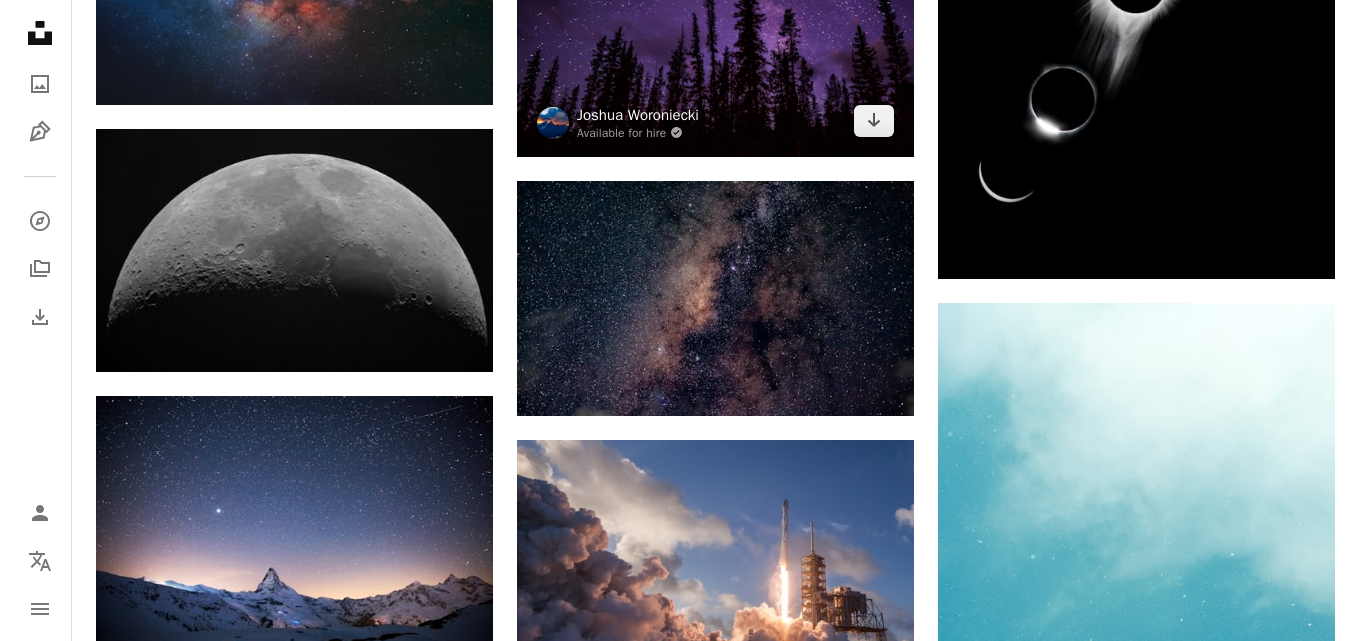 scroll, scrollTop: 9300, scrollLeft: 0, axis: vertical 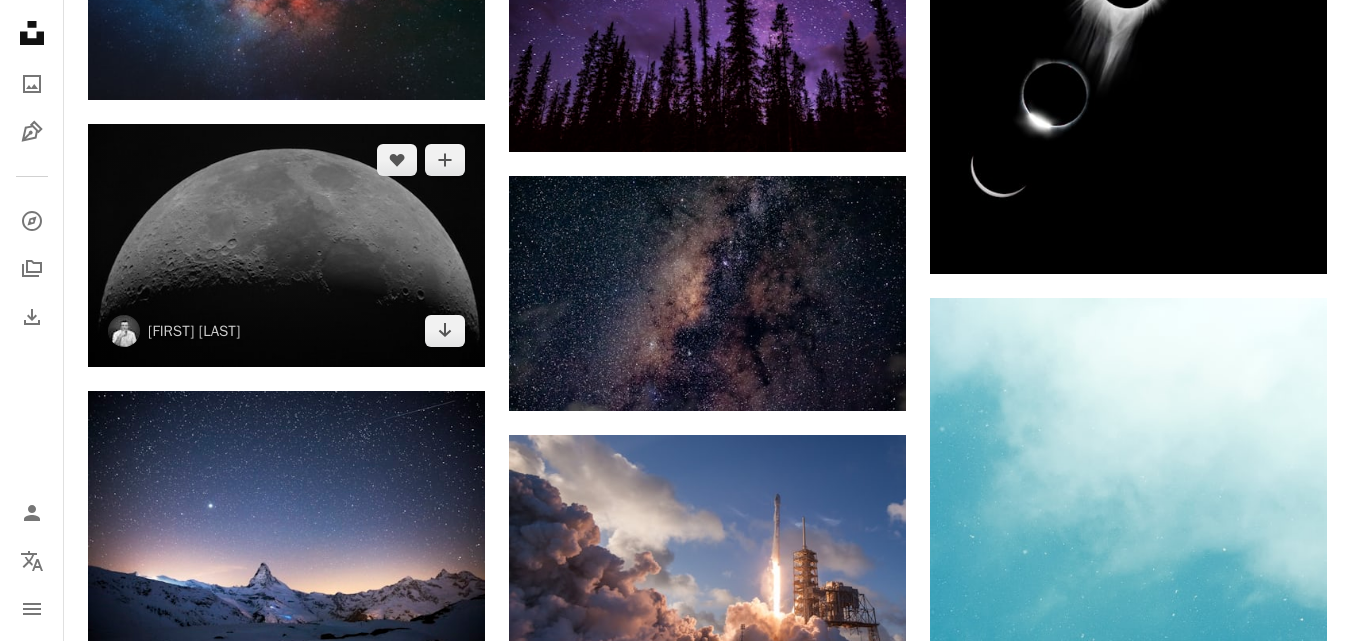 click at bounding box center (286, 245) 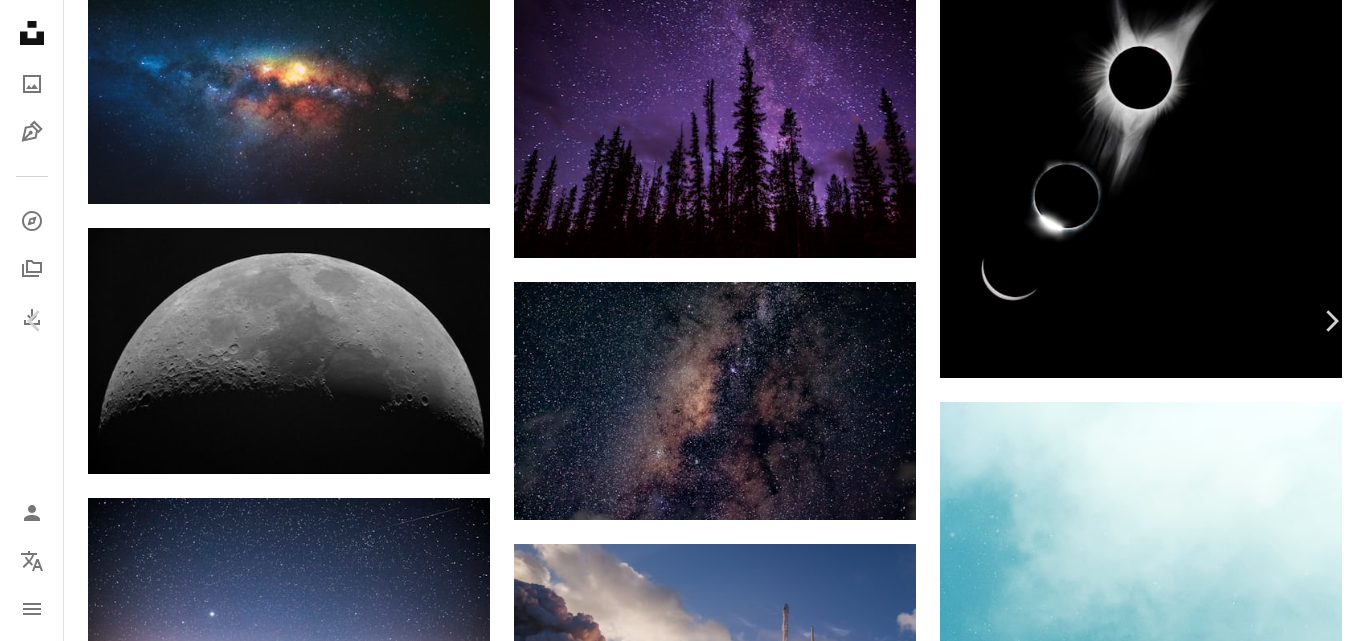 click on "Download free" at bounding box center (1167, 4730) 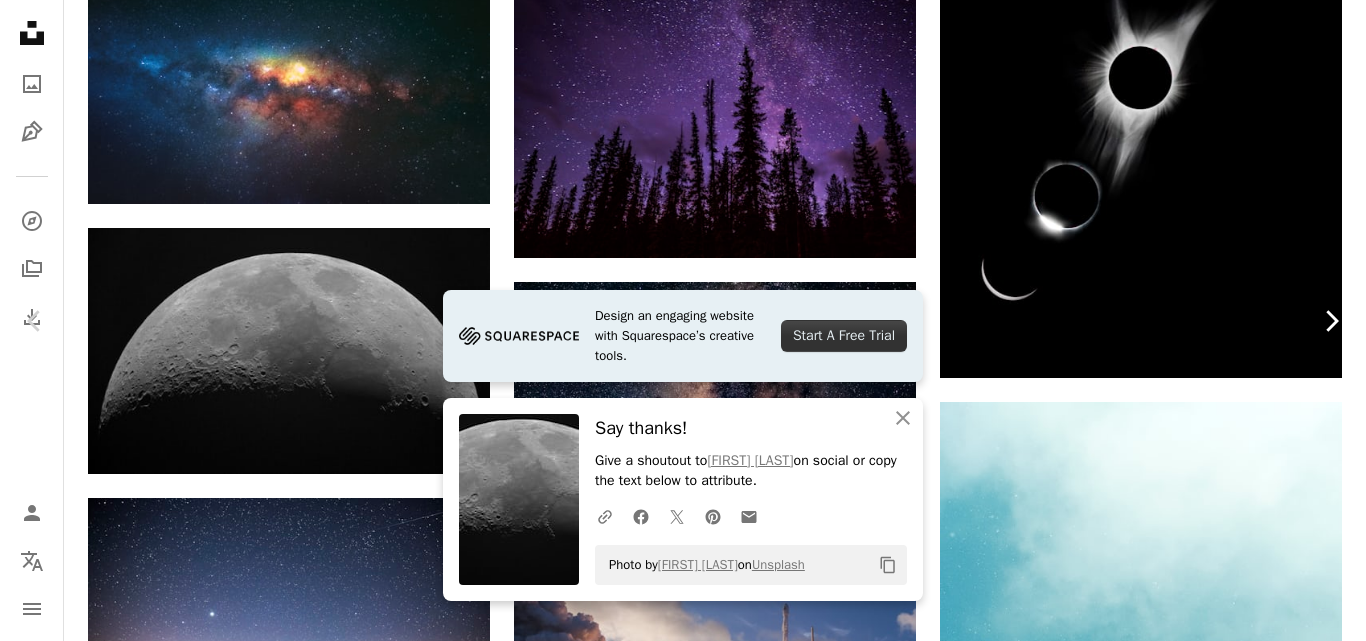 click on "Chevron right" at bounding box center (1331, 321) 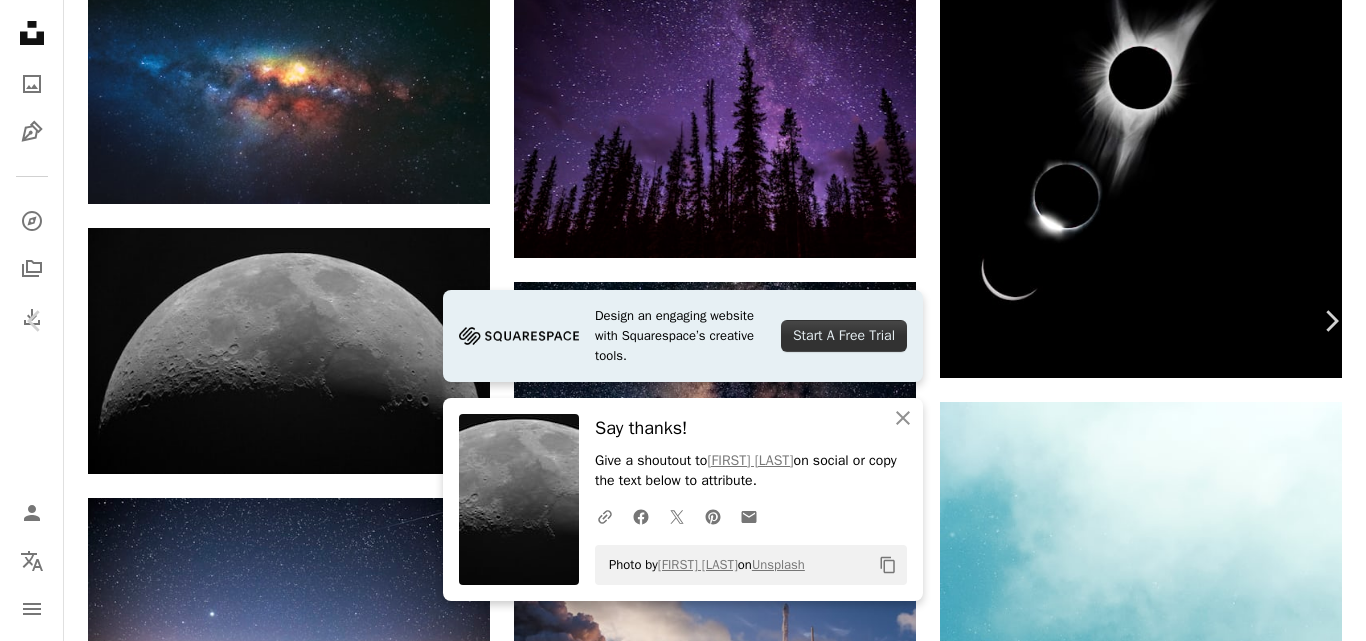 click on "**********" at bounding box center (683, -2309) 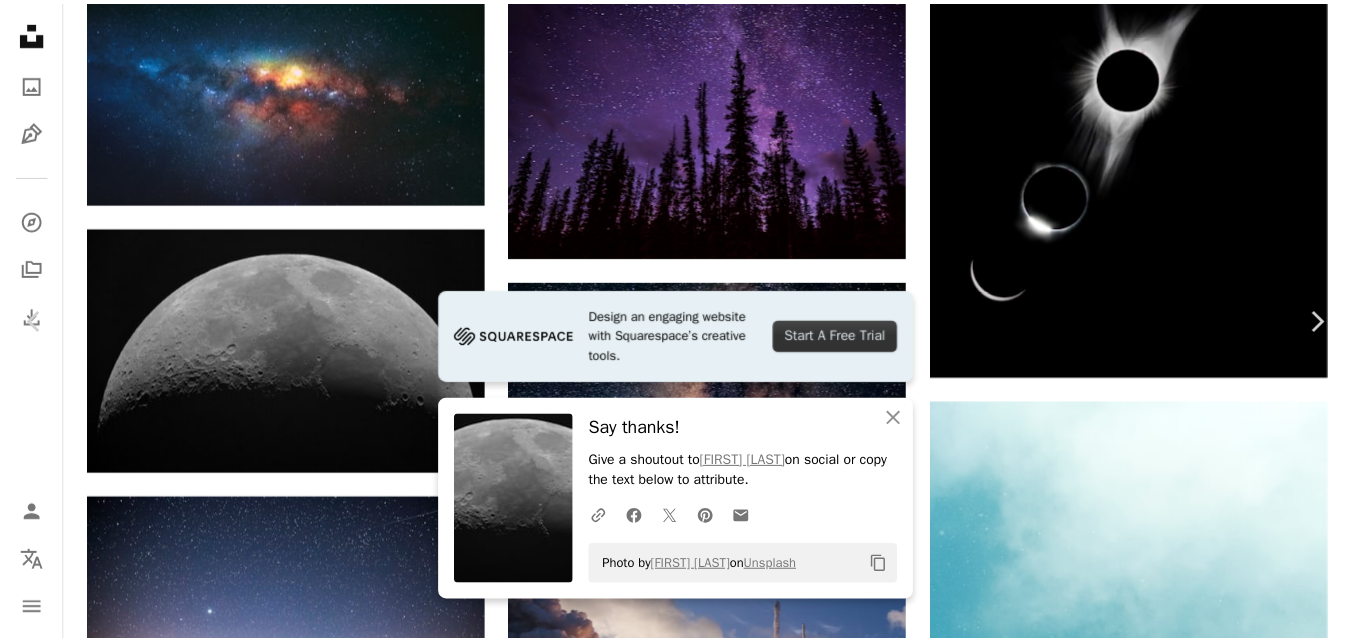 scroll, scrollTop: 0, scrollLeft: 0, axis: both 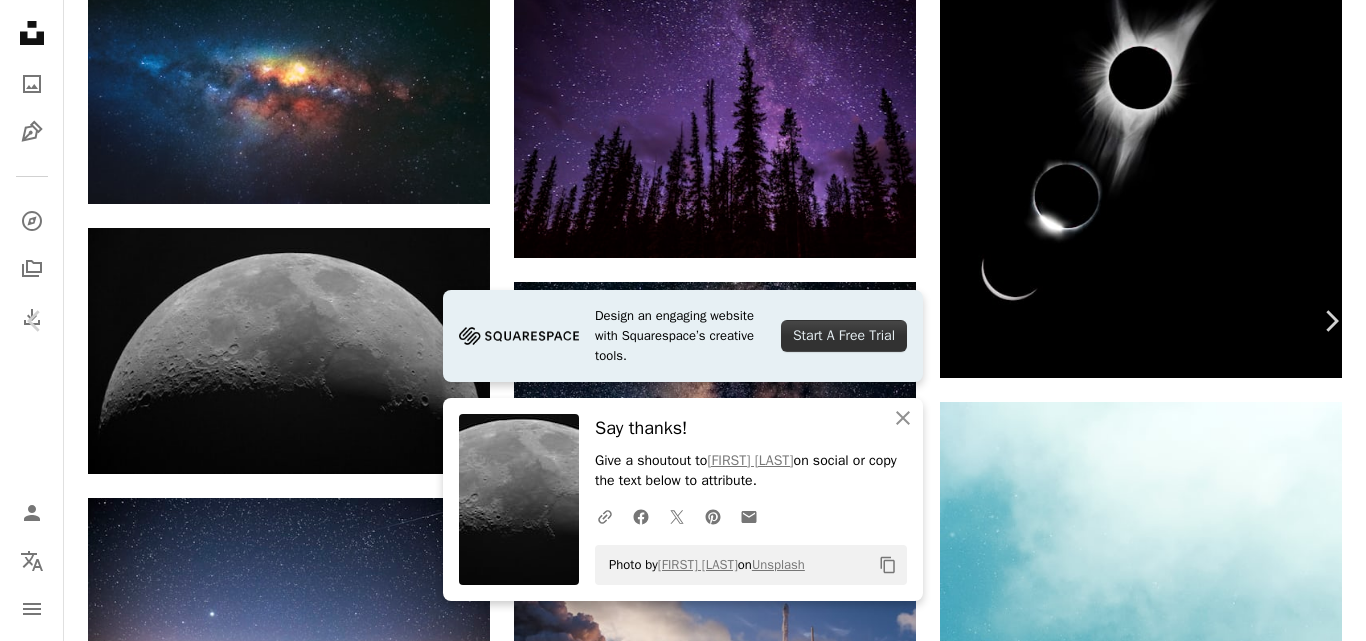 click on "An X shape" at bounding box center [20, 20] 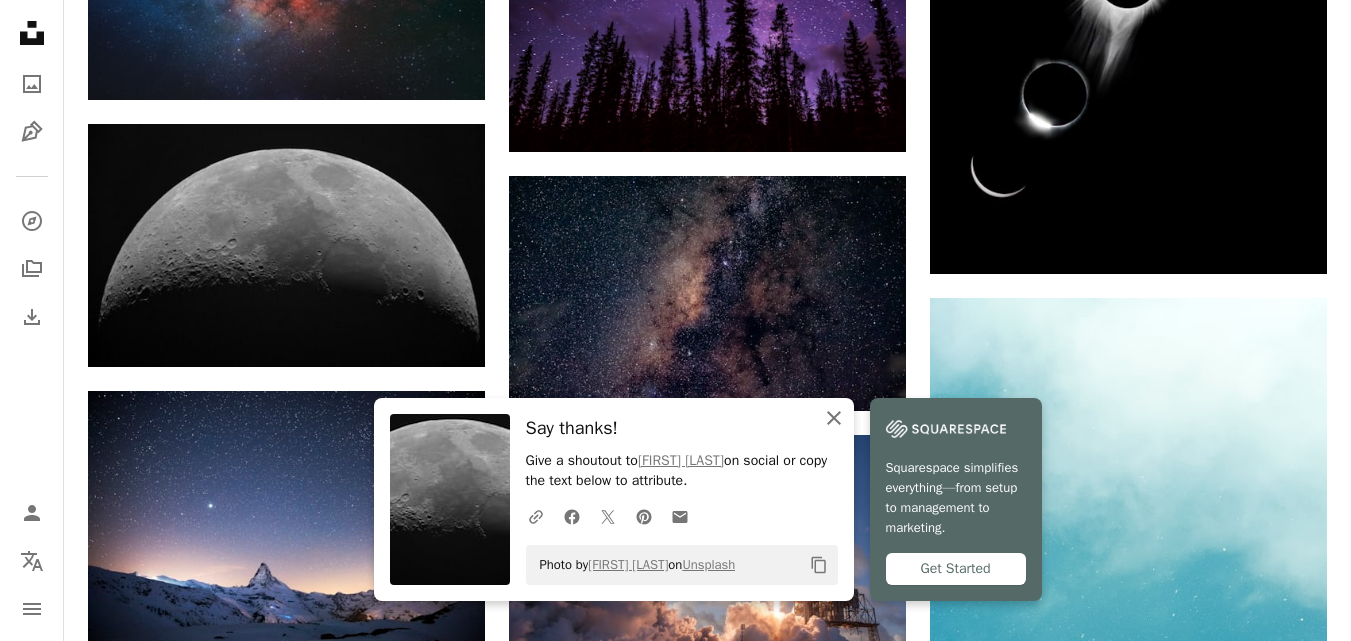 click on "An X shape" 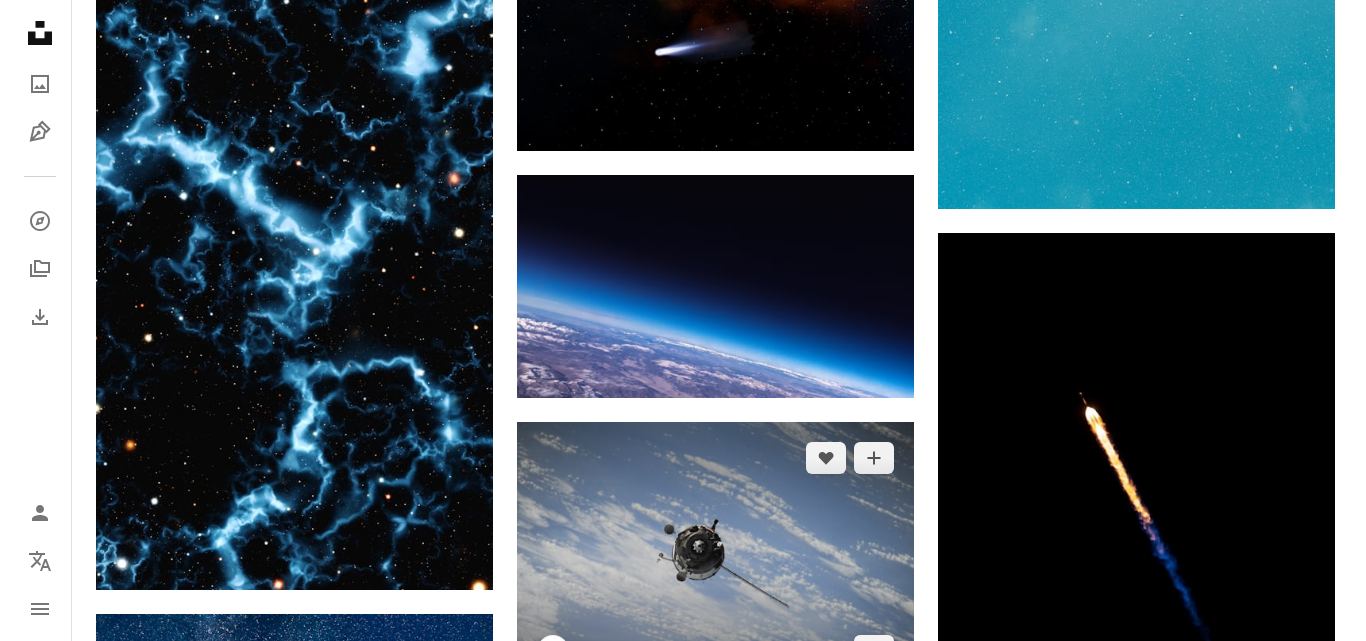 scroll, scrollTop: 10100, scrollLeft: 0, axis: vertical 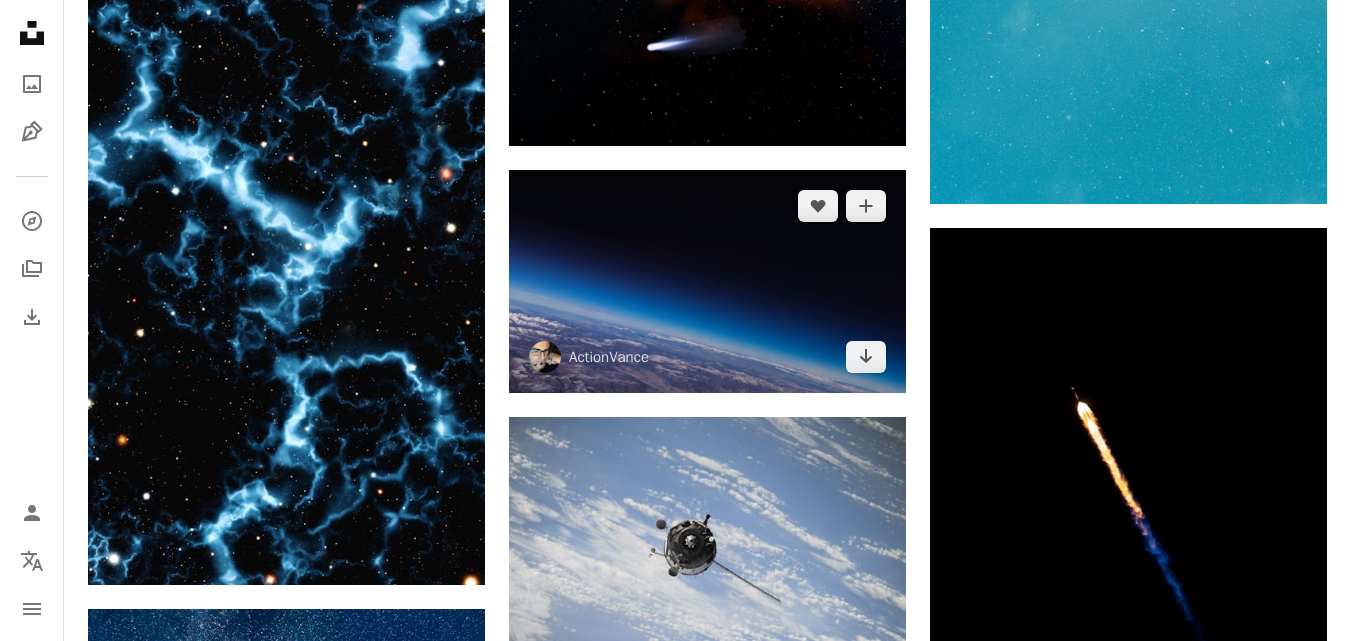 click at bounding box center (707, 281) 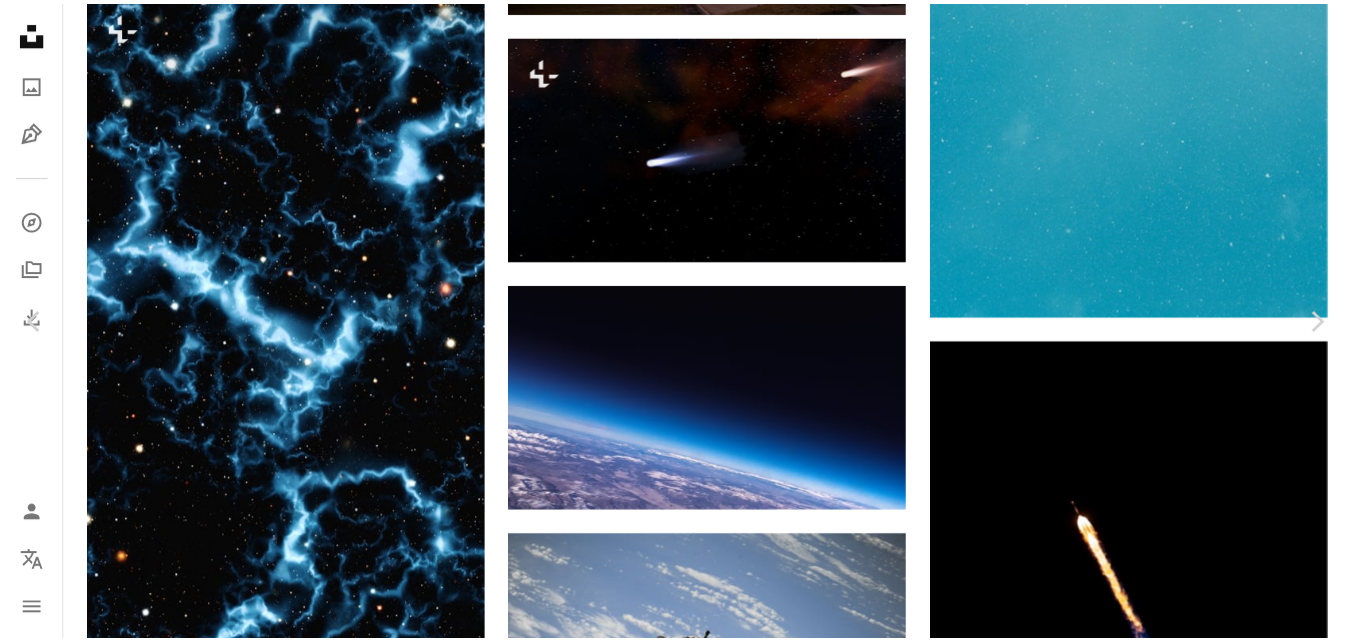 scroll, scrollTop: 200, scrollLeft: 0, axis: vertical 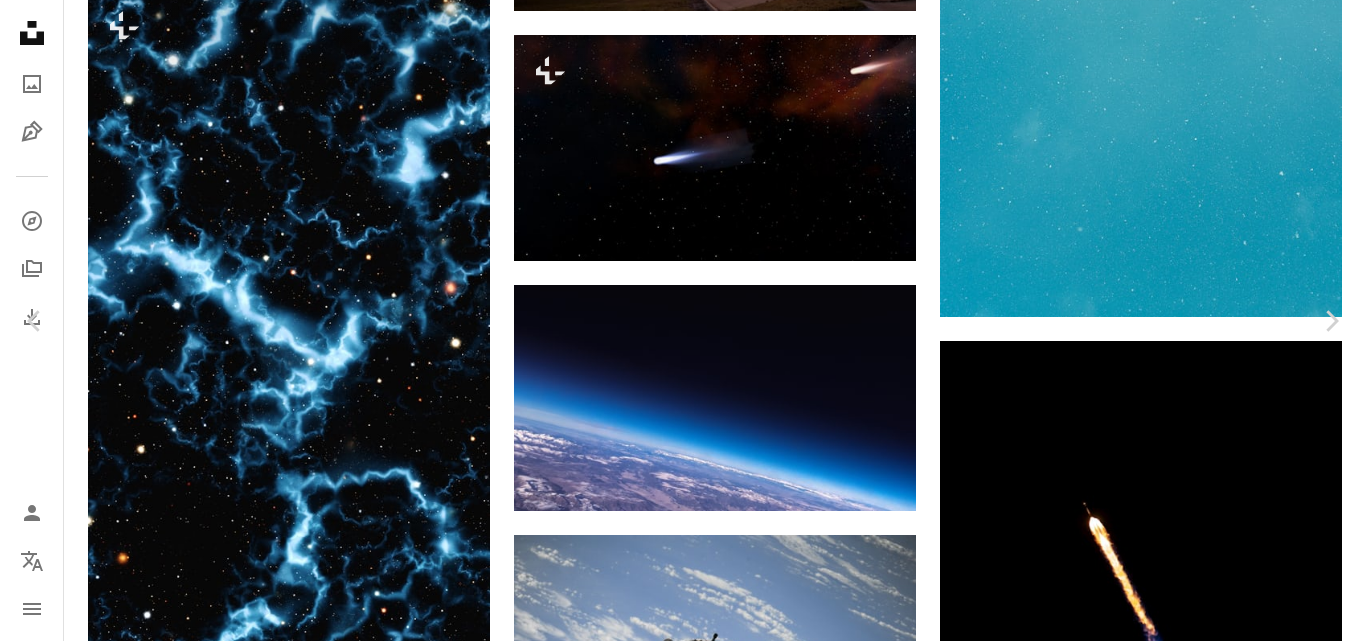 click on "An X shape" at bounding box center [20, 20] 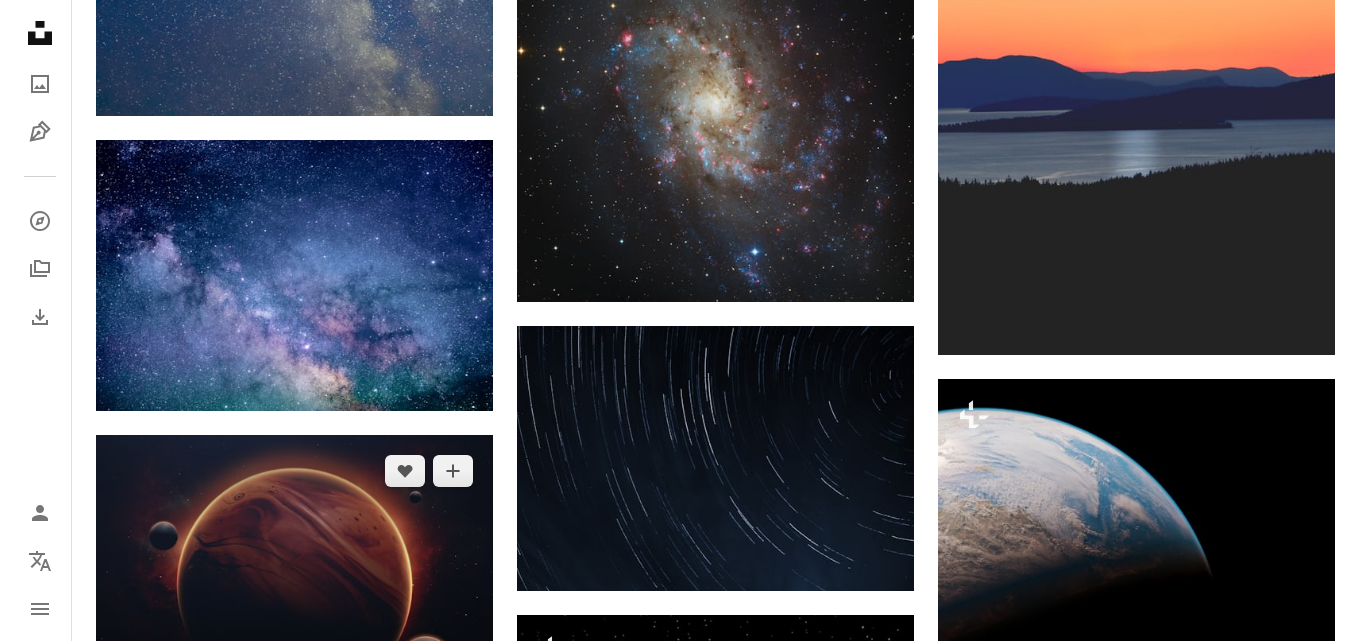 scroll, scrollTop: 11300, scrollLeft: 0, axis: vertical 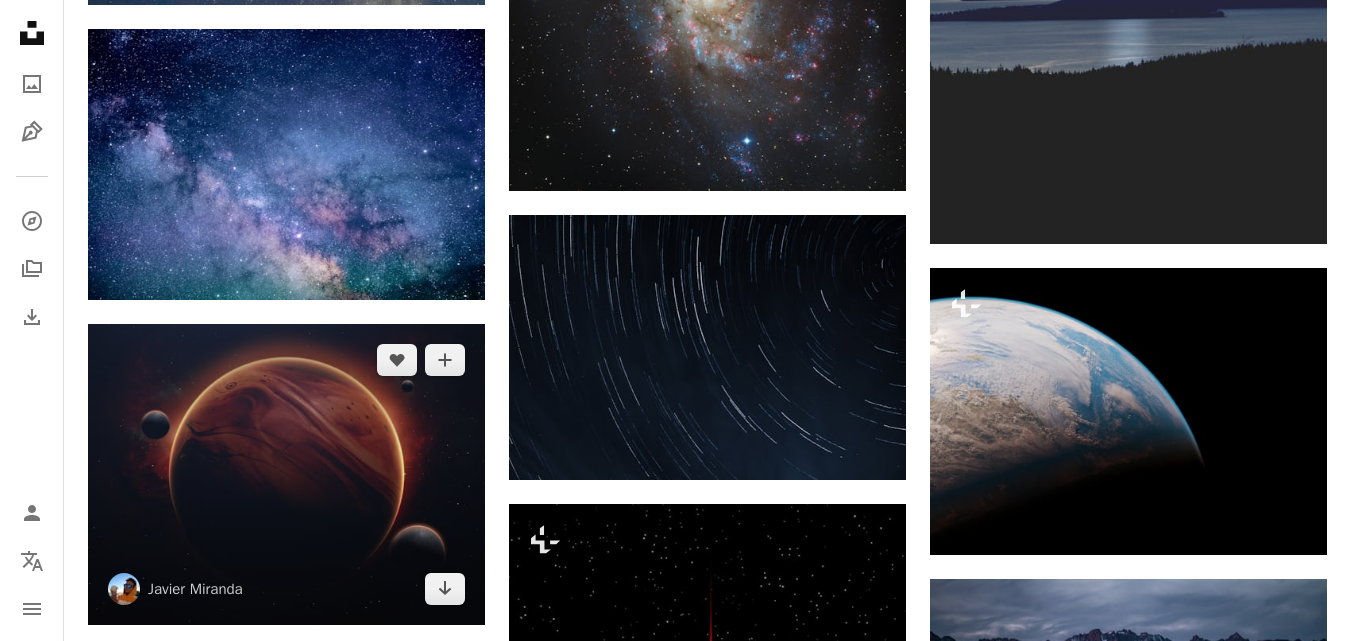 click at bounding box center (286, 475) 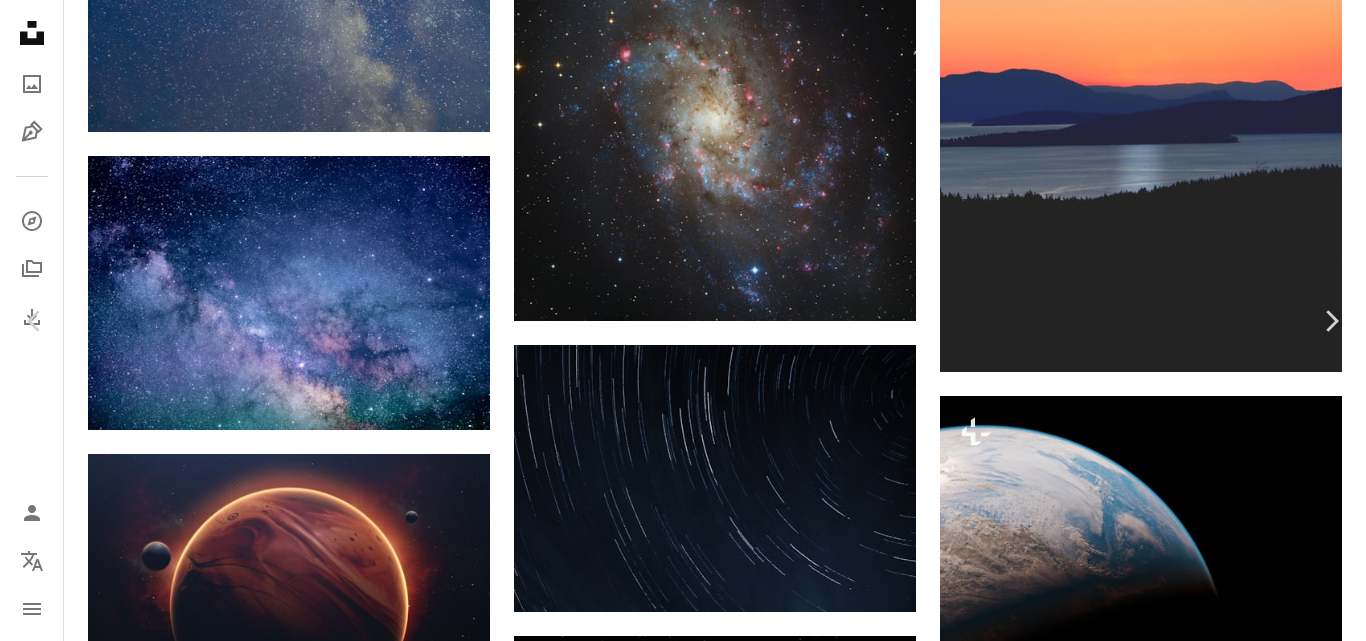 click on "An X shape" at bounding box center (20, 20) 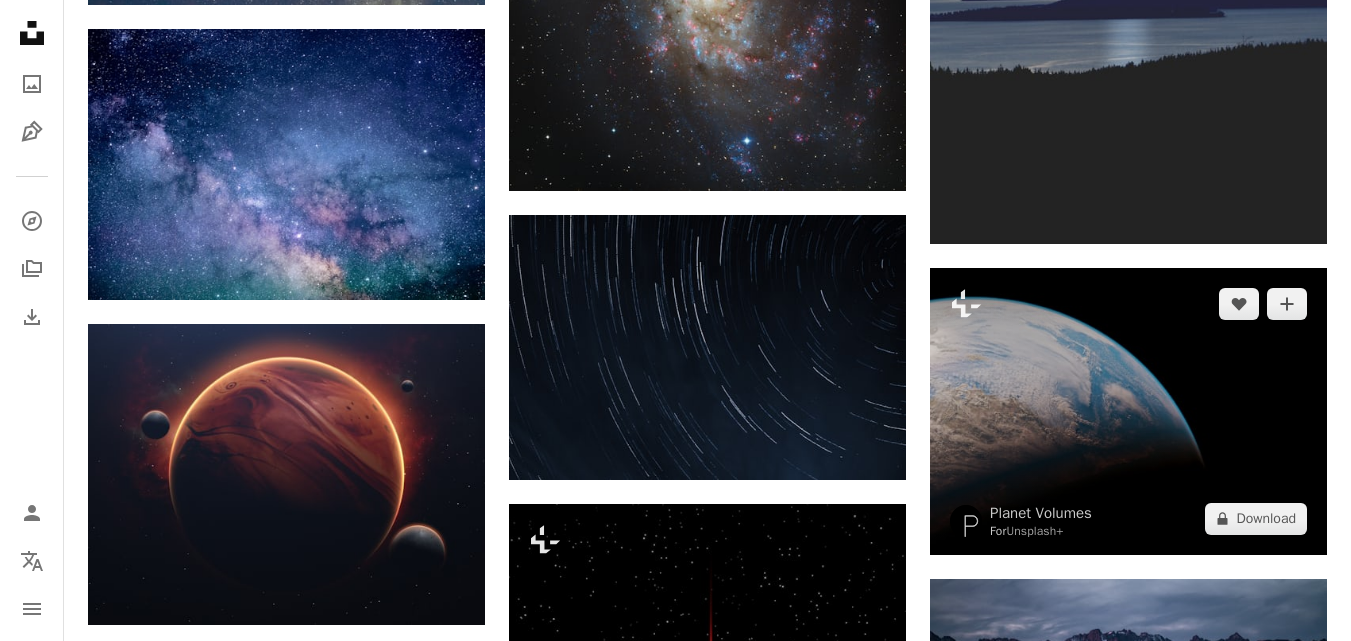 click at bounding box center [1128, 411] 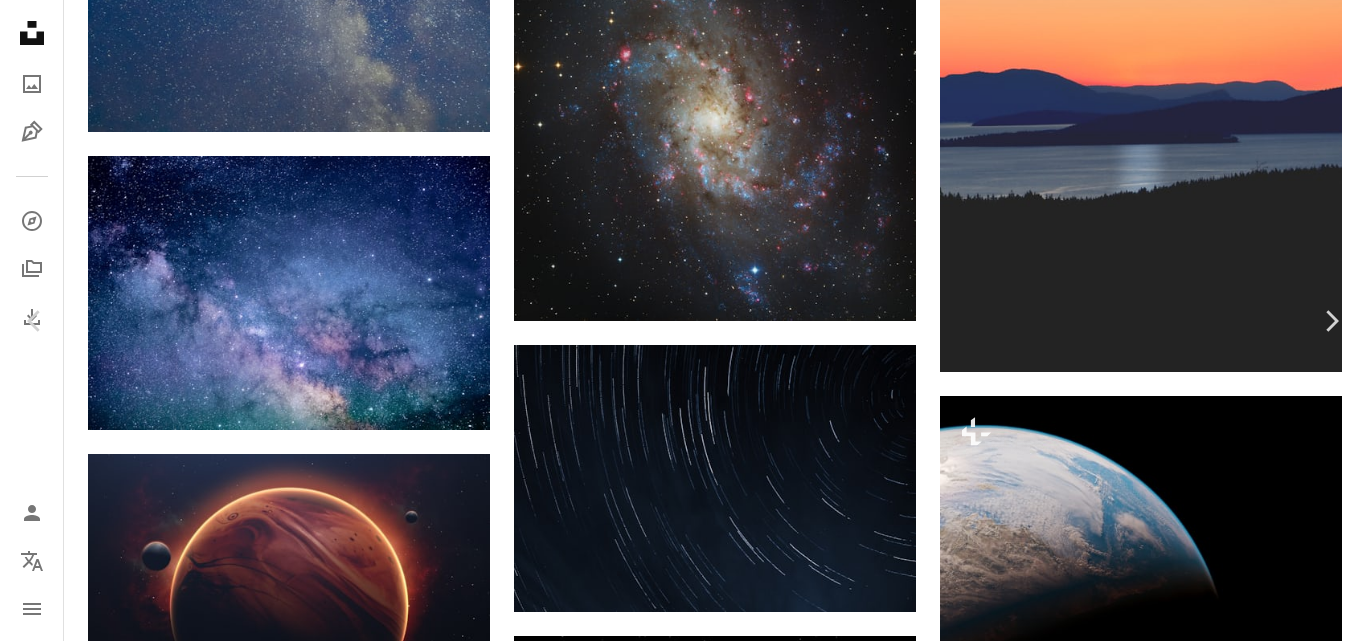 scroll, scrollTop: 0, scrollLeft: 0, axis: both 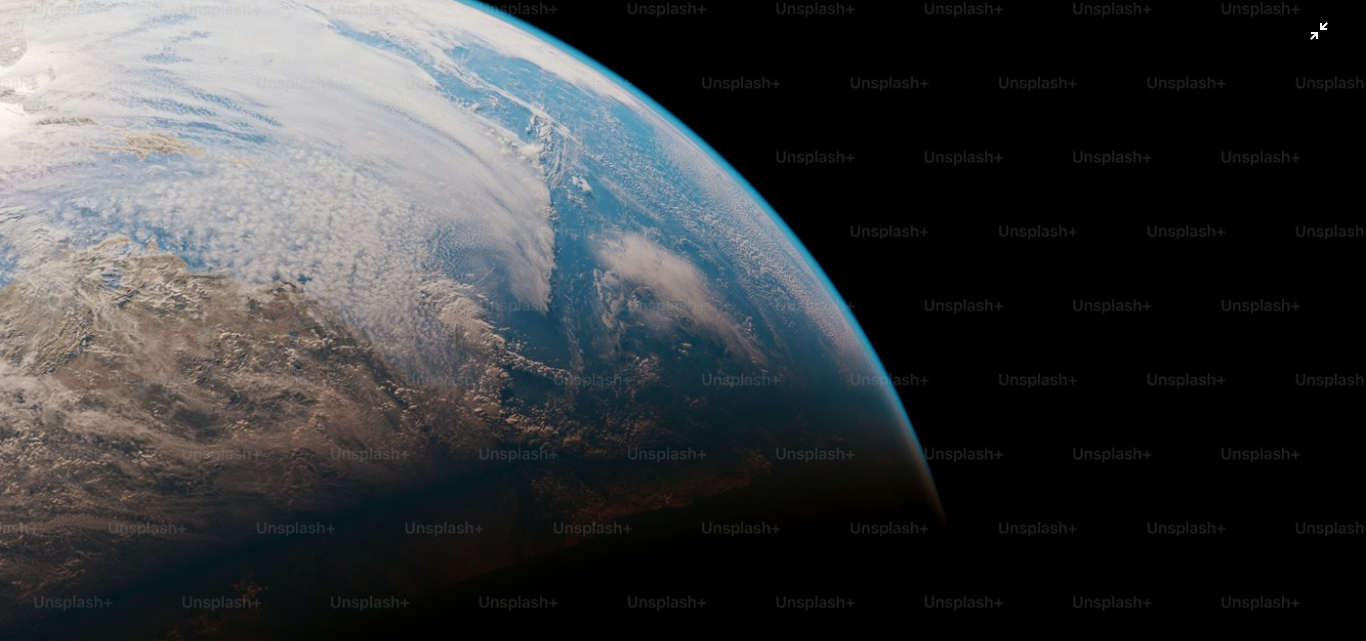 click at bounding box center [683, 330] 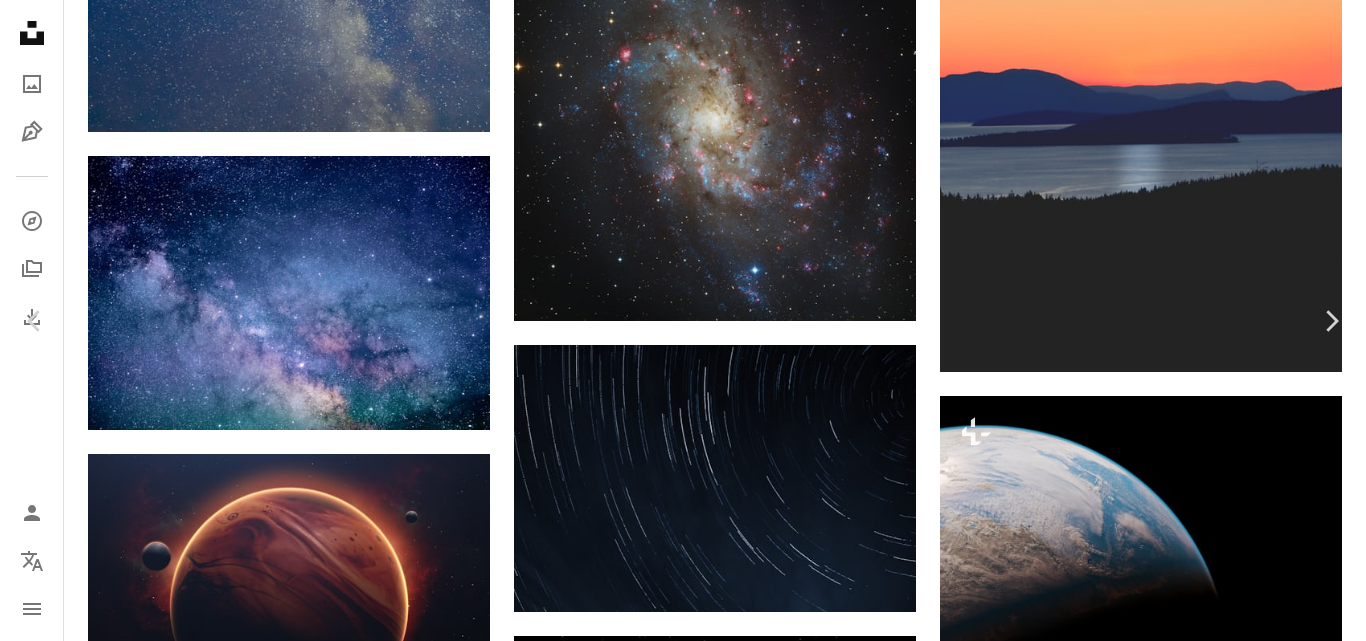 scroll, scrollTop: 27, scrollLeft: 0, axis: vertical 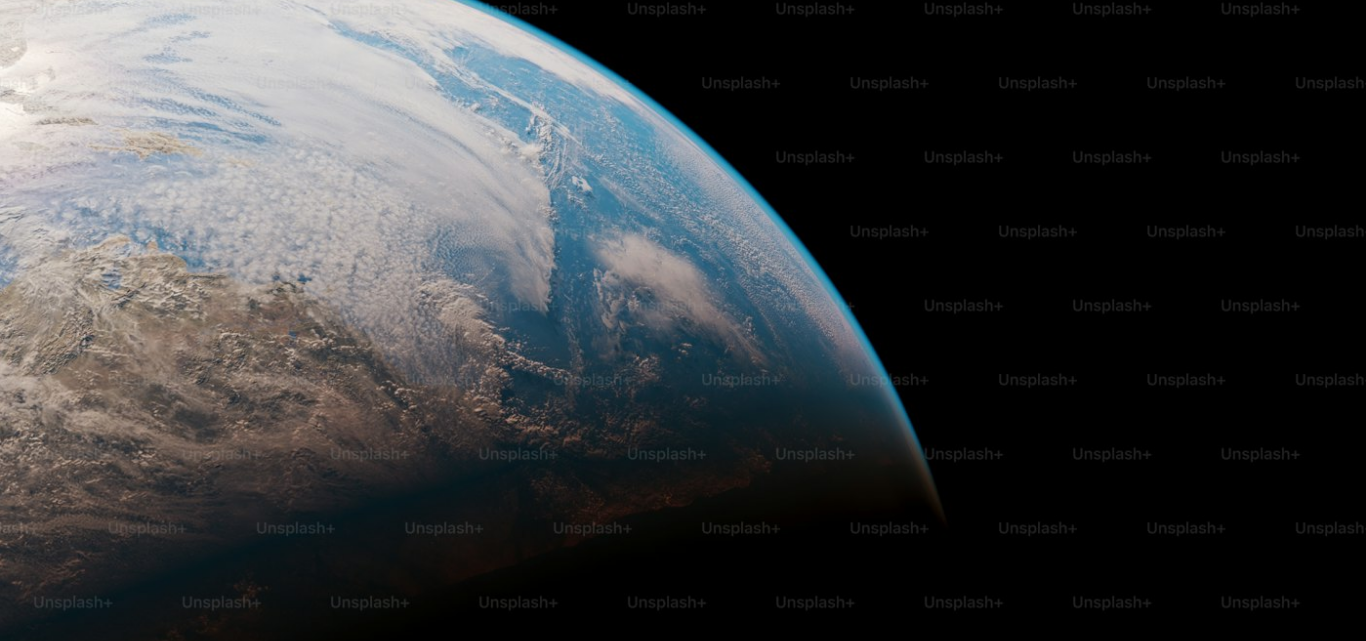 click at bounding box center [683, 330] 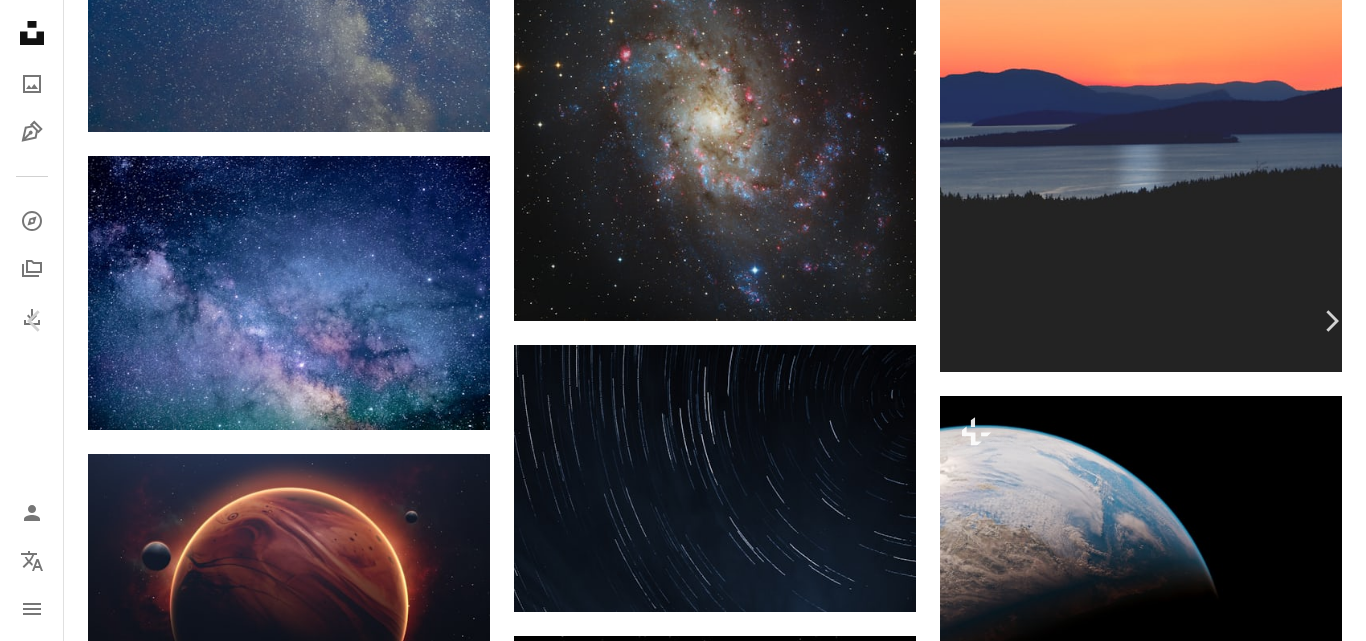 click on "A lock Download" at bounding box center [1205, 4844] 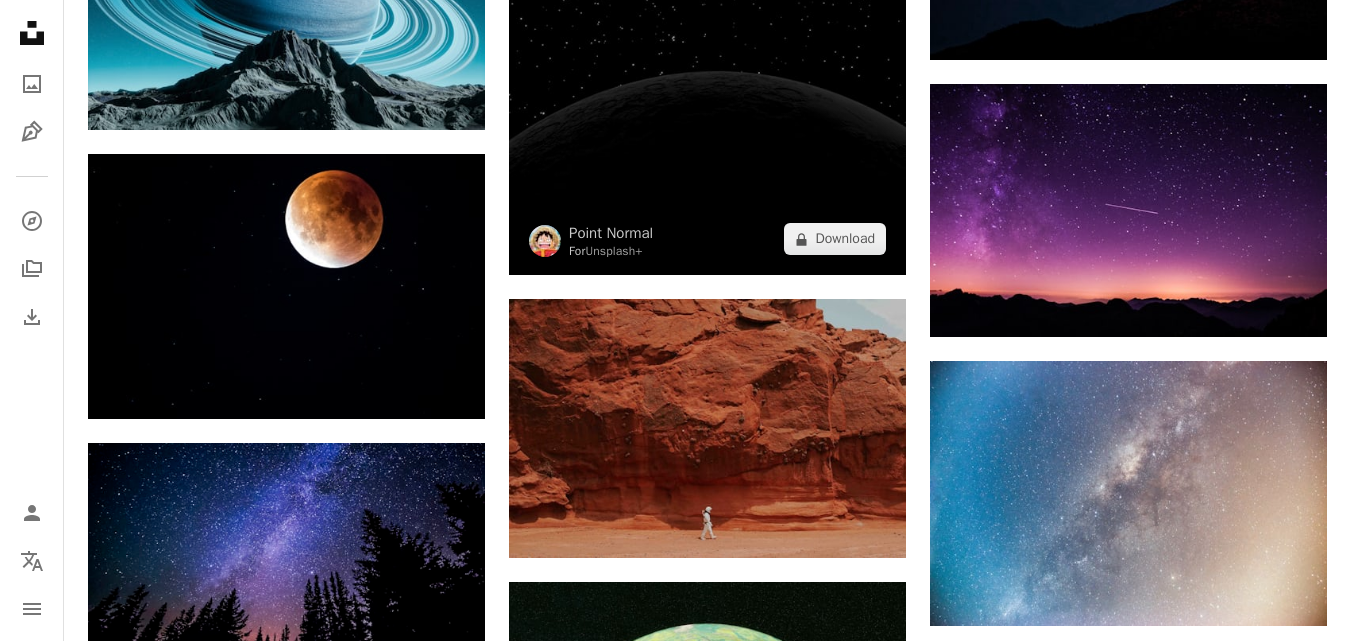 scroll, scrollTop: 12100, scrollLeft: 0, axis: vertical 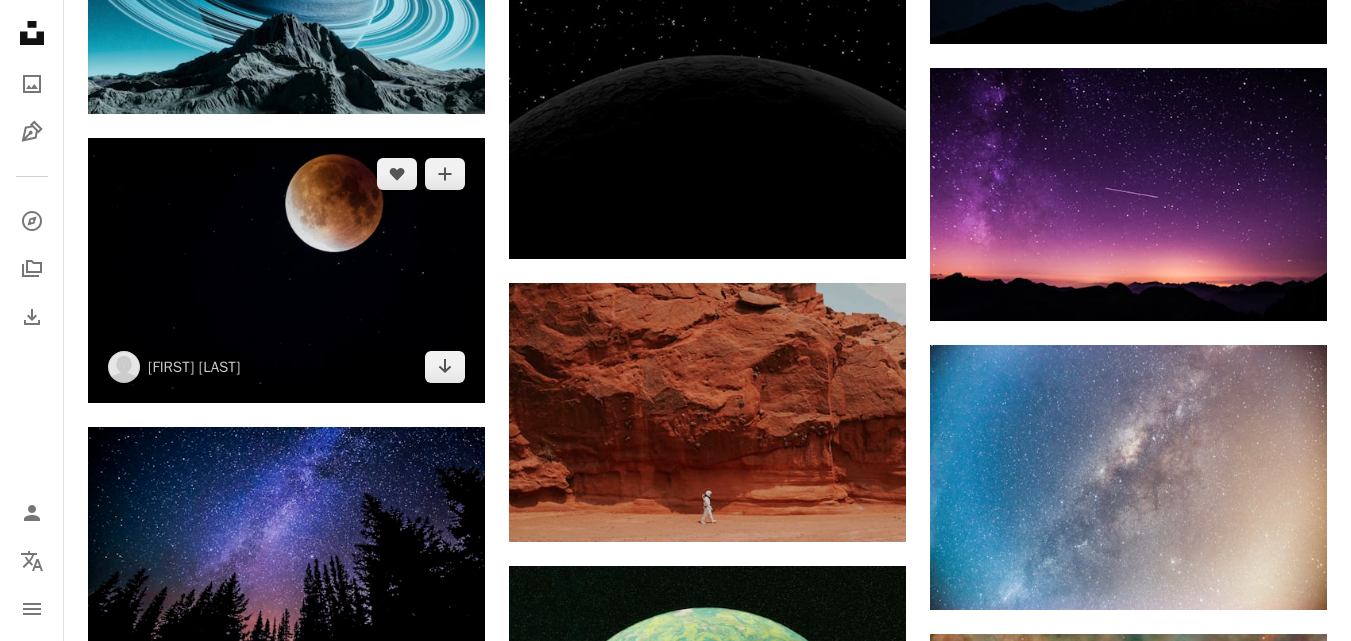 click at bounding box center (286, 270) 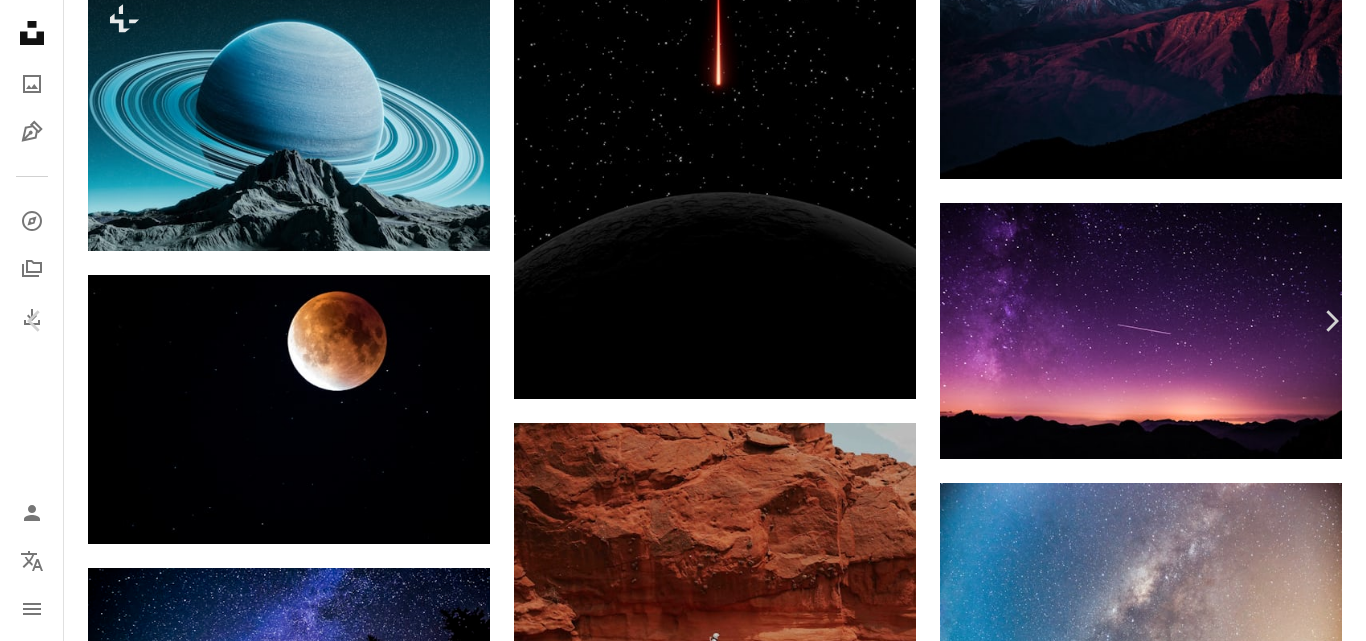 click on "An X shape" at bounding box center [20, 20] 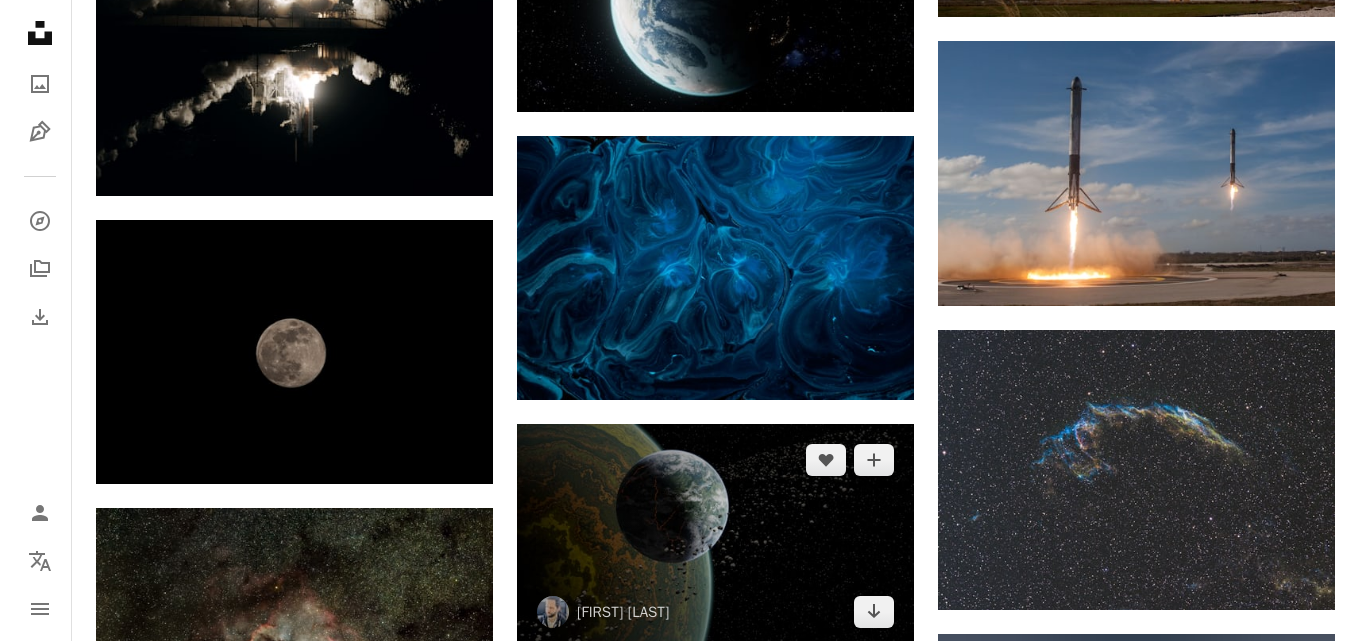 scroll, scrollTop: 14500, scrollLeft: 0, axis: vertical 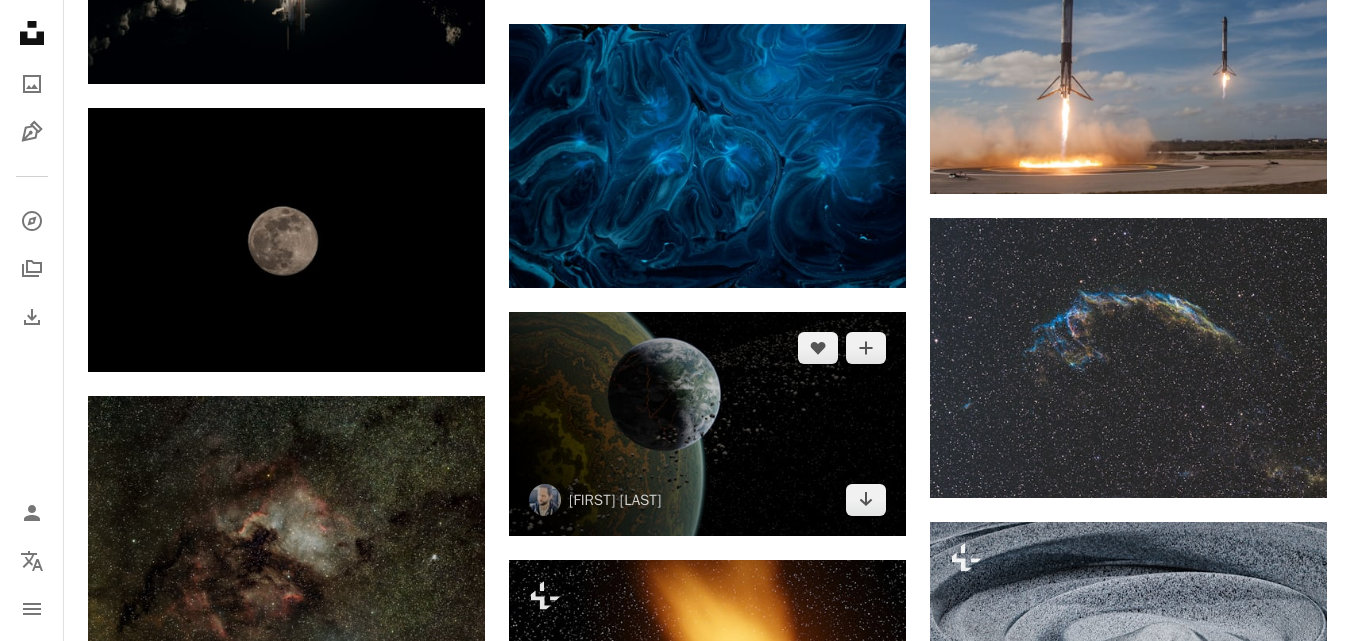click at bounding box center [707, 423] 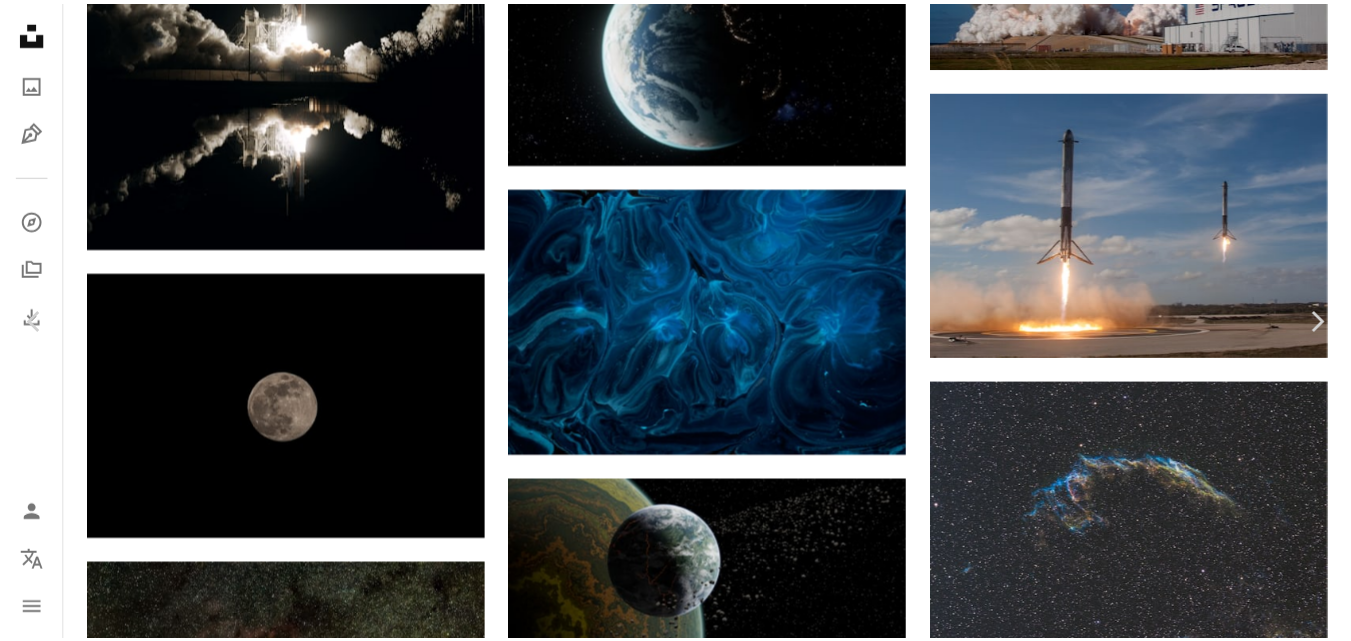 scroll, scrollTop: 0, scrollLeft: 0, axis: both 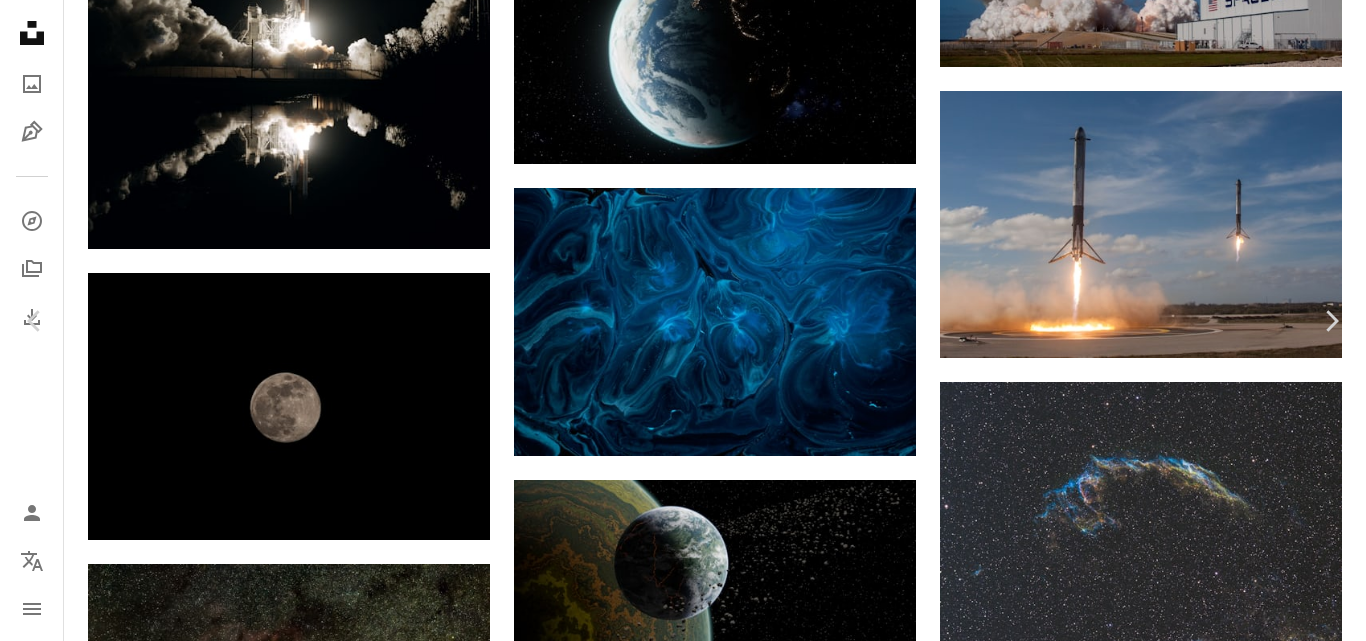 click on "Download free" at bounding box center [1167, 4628] 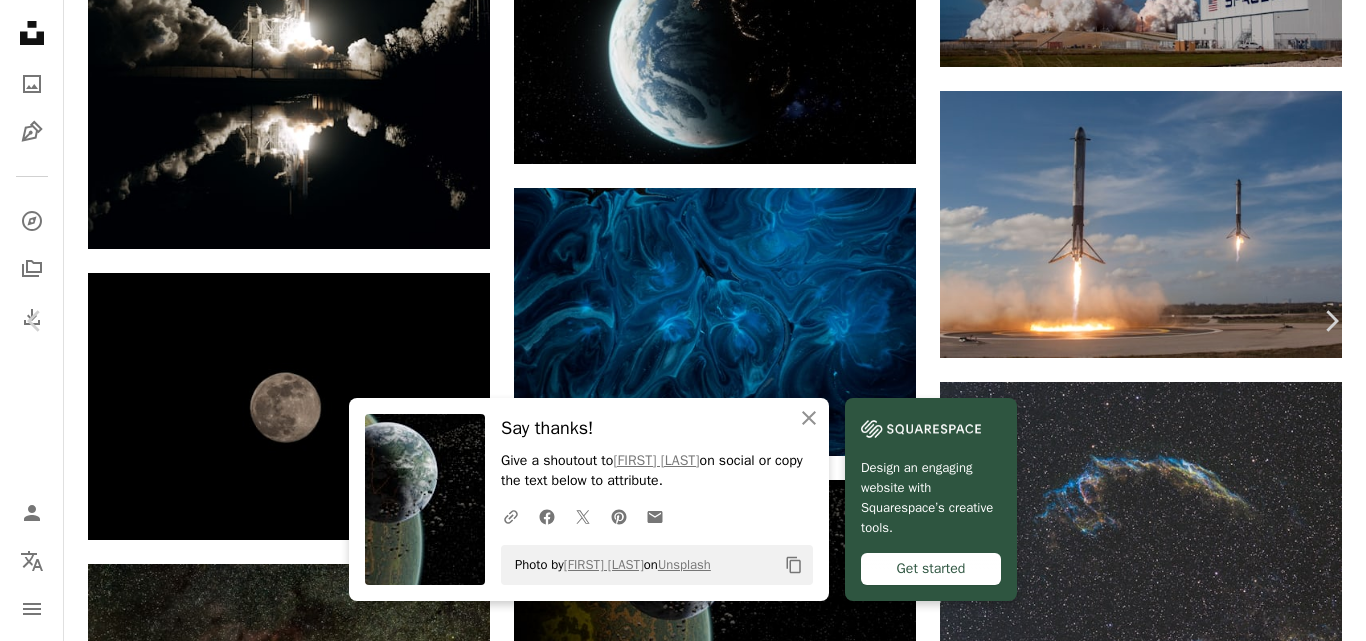 click on "Download free" at bounding box center (1167, 4628) 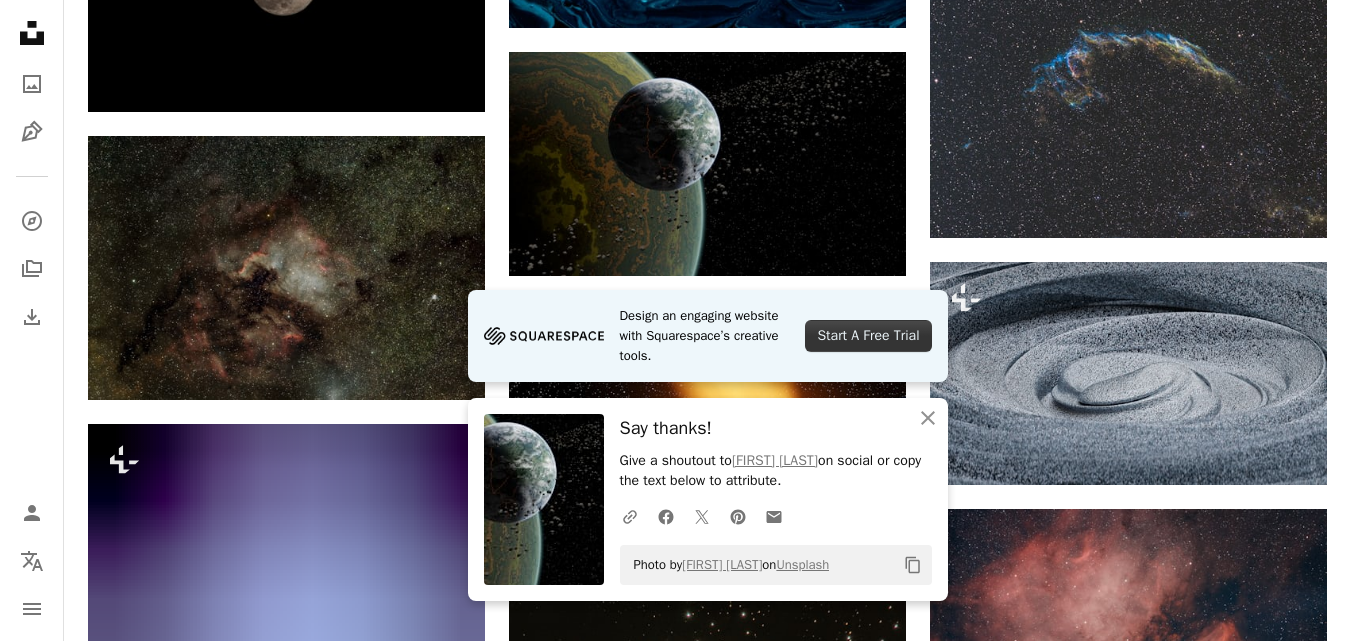 scroll, scrollTop: 14900, scrollLeft: 0, axis: vertical 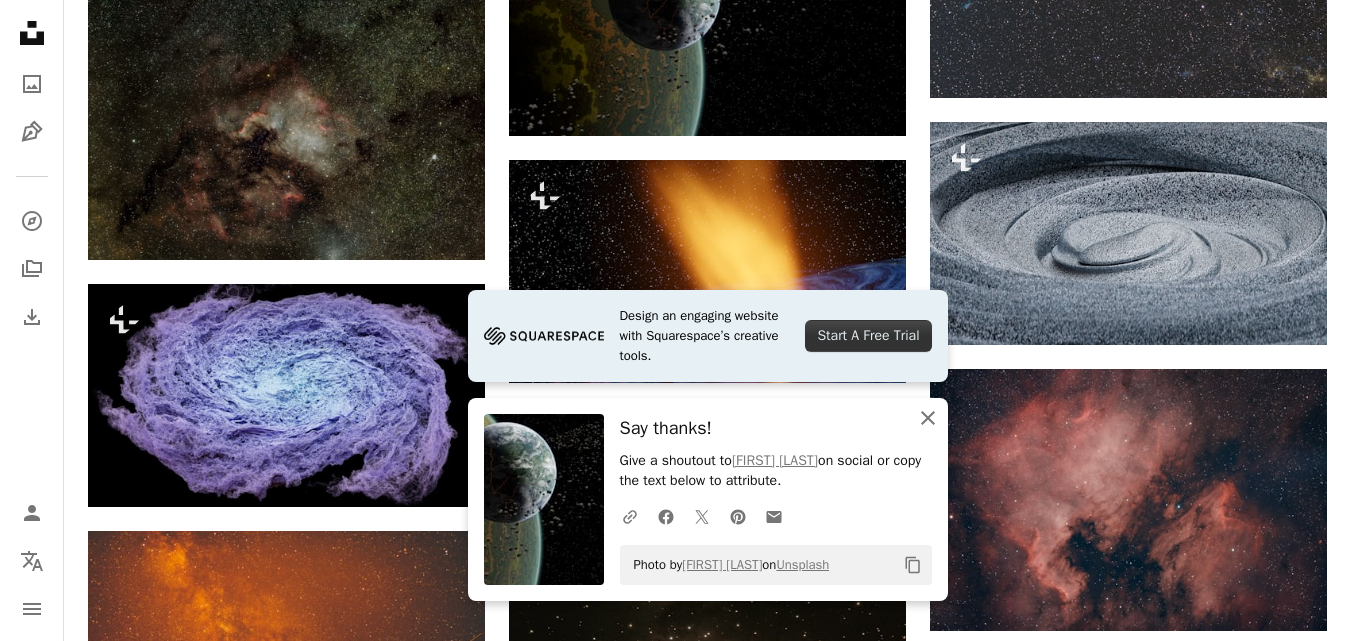 click on "An X shape" 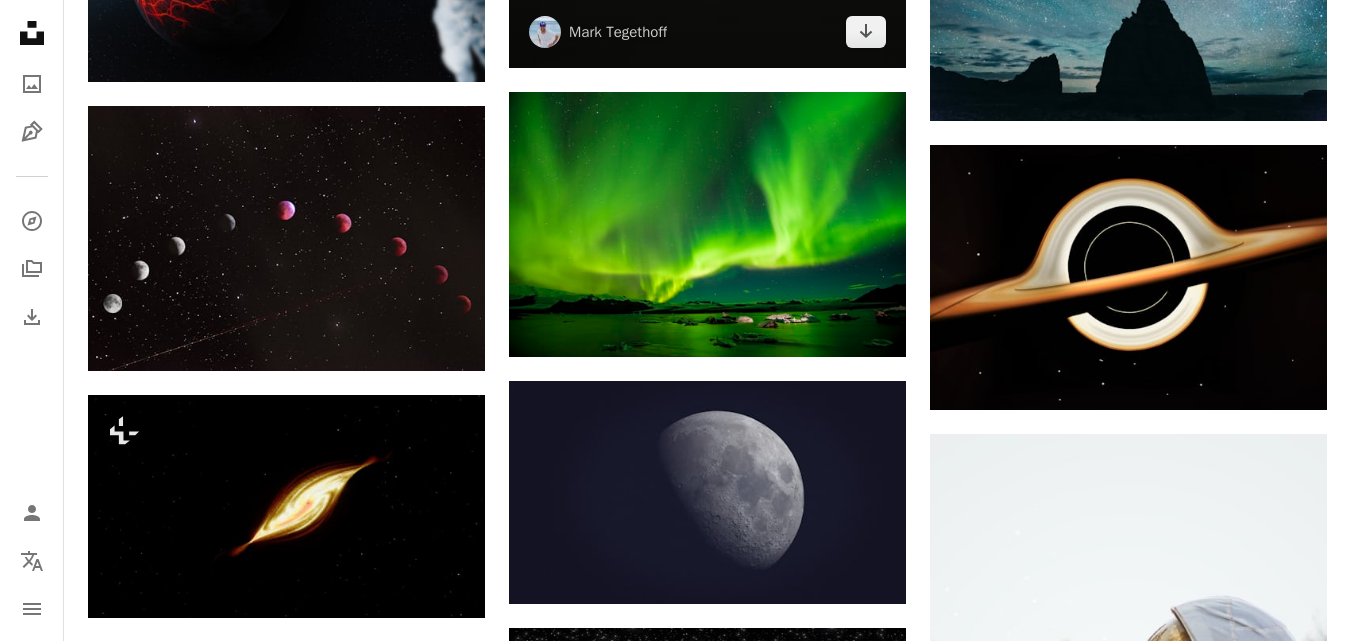 scroll, scrollTop: 17899, scrollLeft: 0, axis: vertical 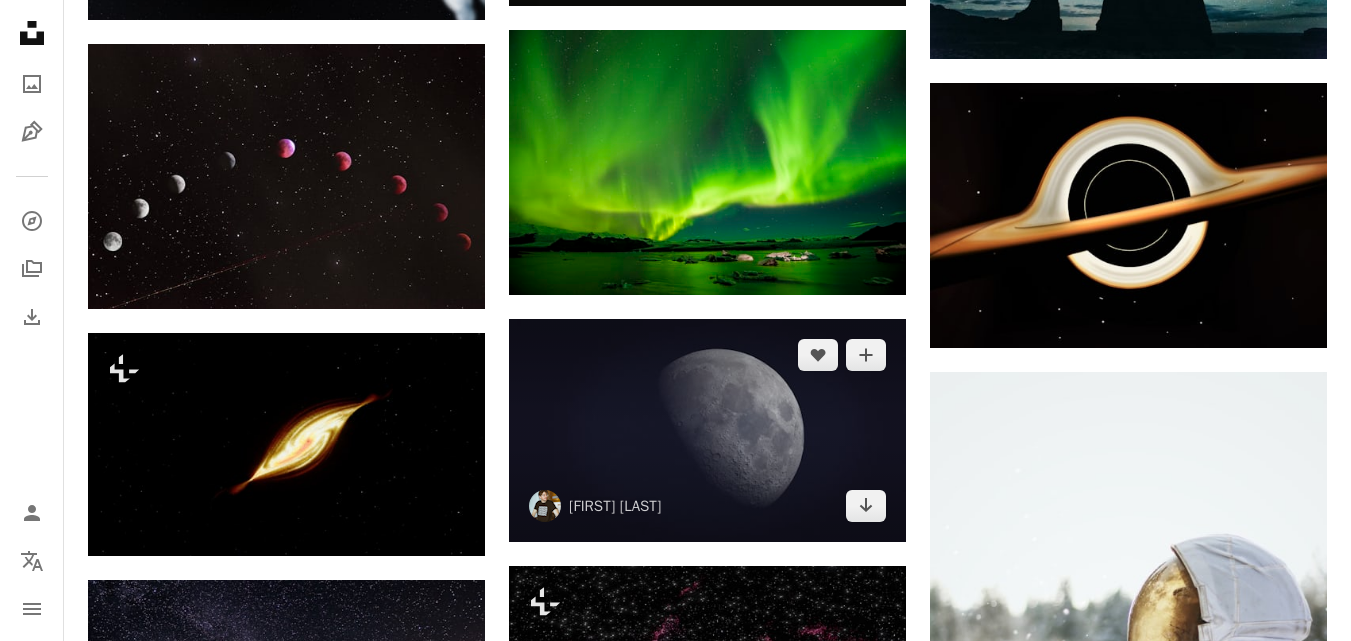 click at bounding box center (707, 430) 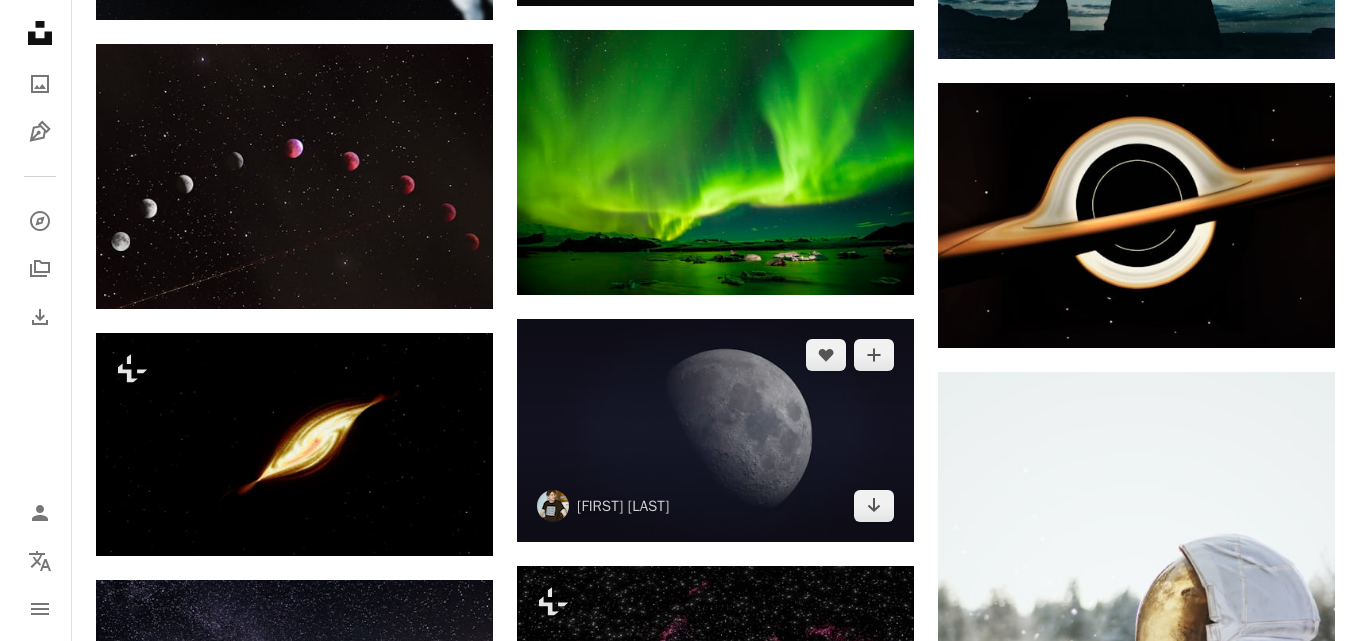 scroll, scrollTop: 17900, scrollLeft: 0, axis: vertical 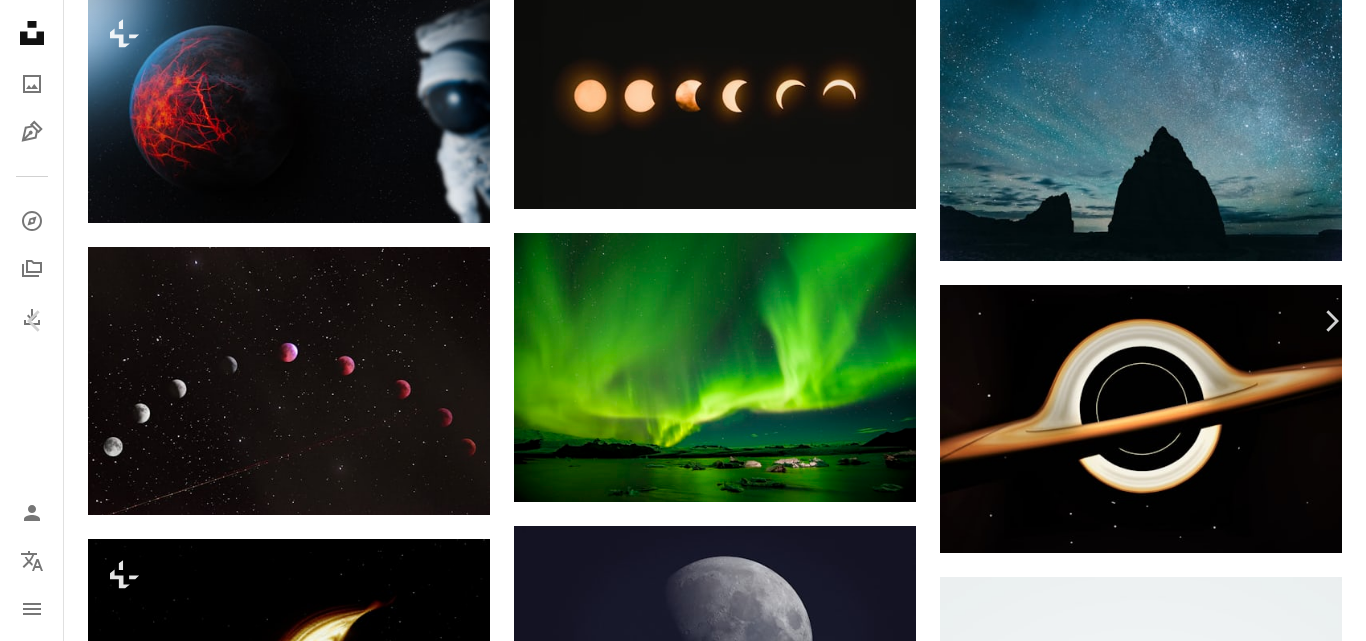 click on "Download free" at bounding box center [1167, 5594] 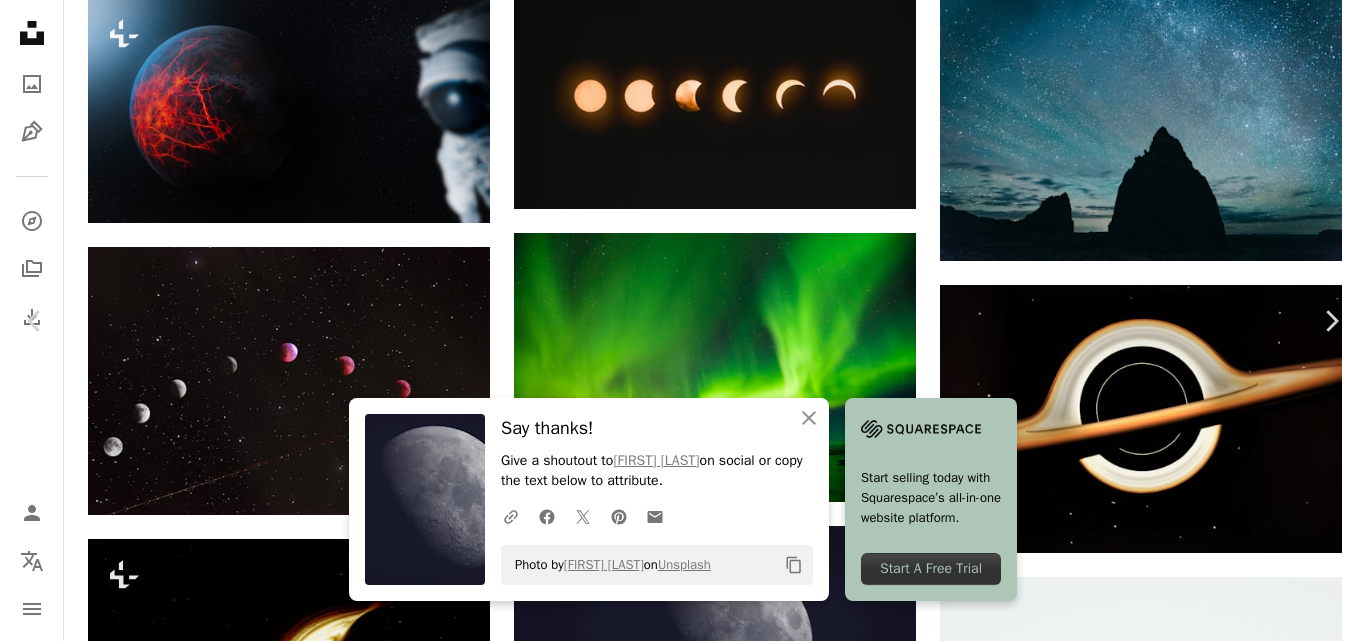 scroll, scrollTop: 1300, scrollLeft: 0, axis: vertical 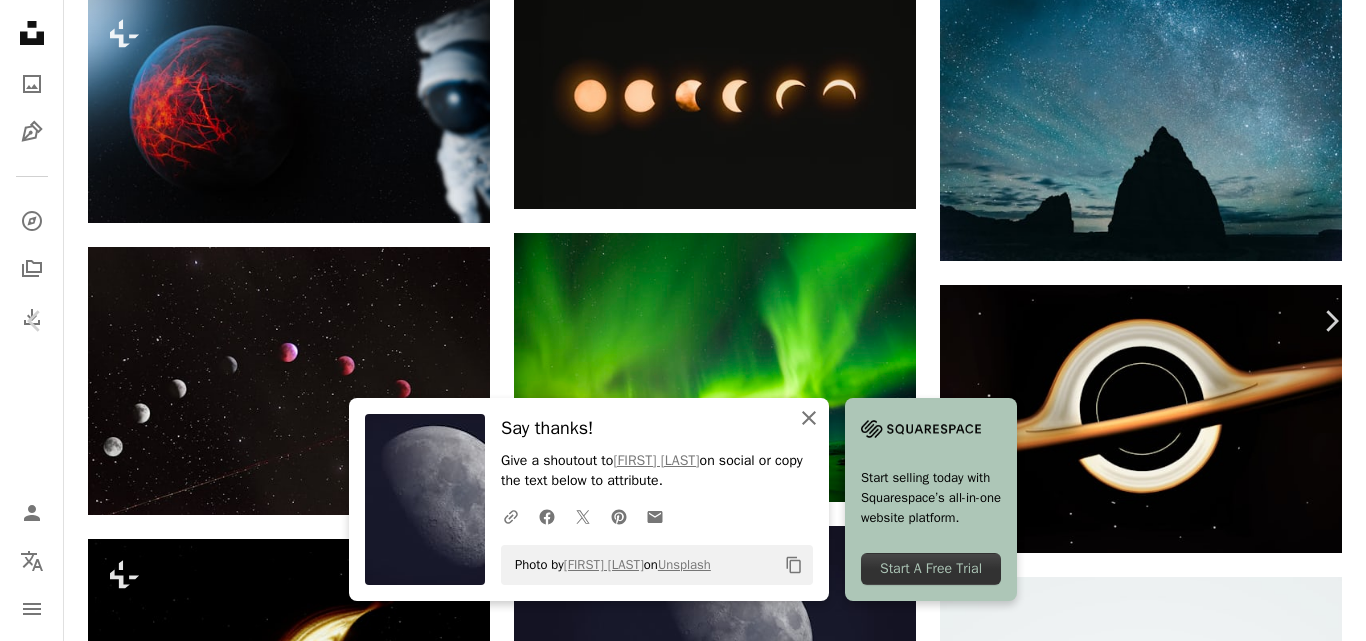 click on "An X shape" 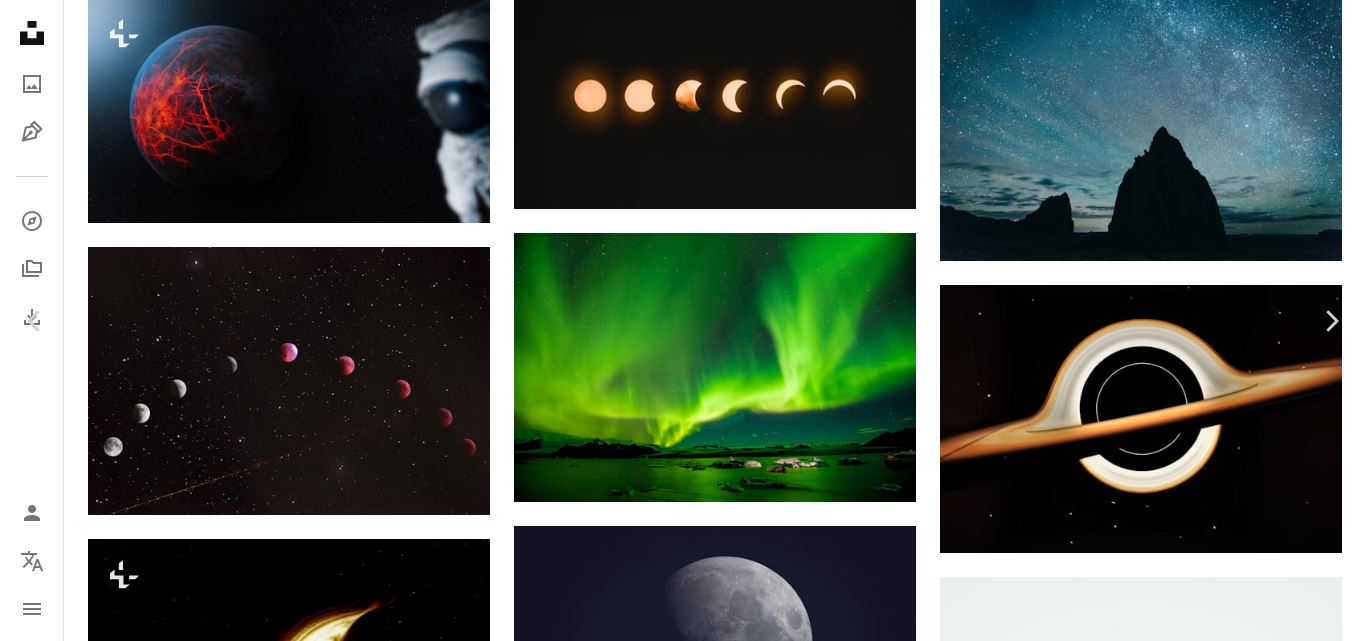 scroll, scrollTop: 3800, scrollLeft: 0, axis: vertical 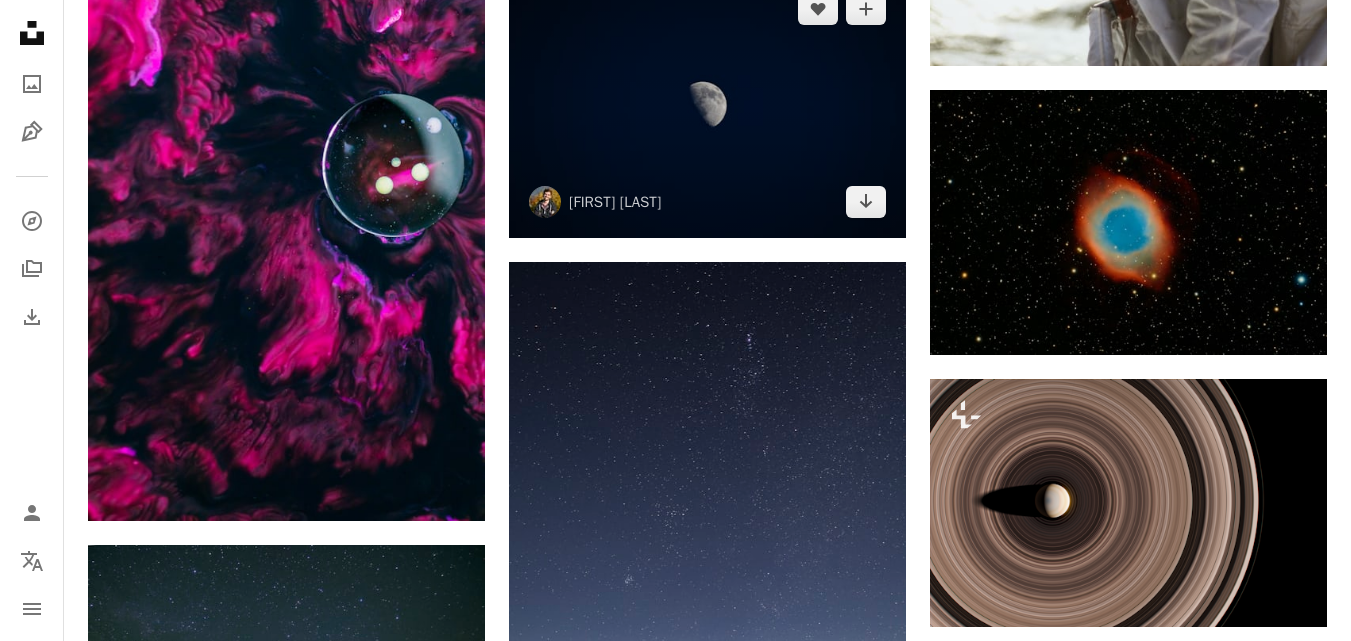 click at bounding box center [707, 105] 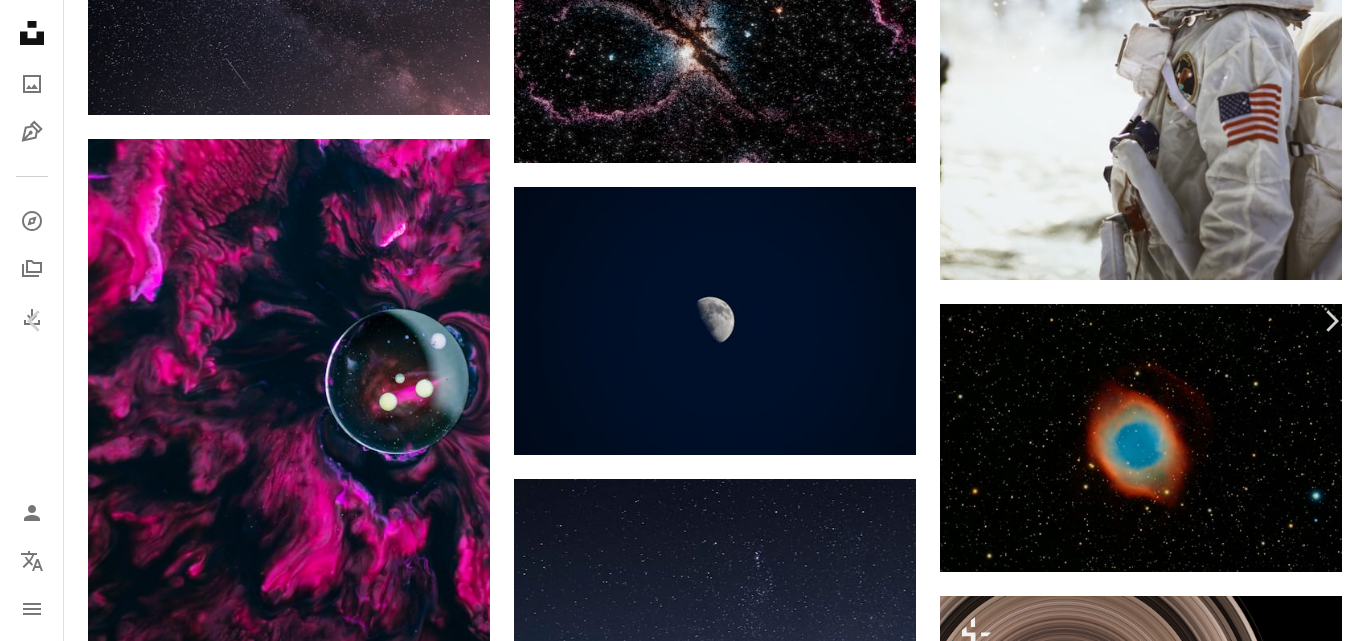 scroll, scrollTop: 2700, scrollLeft: 0, axis: vertical 